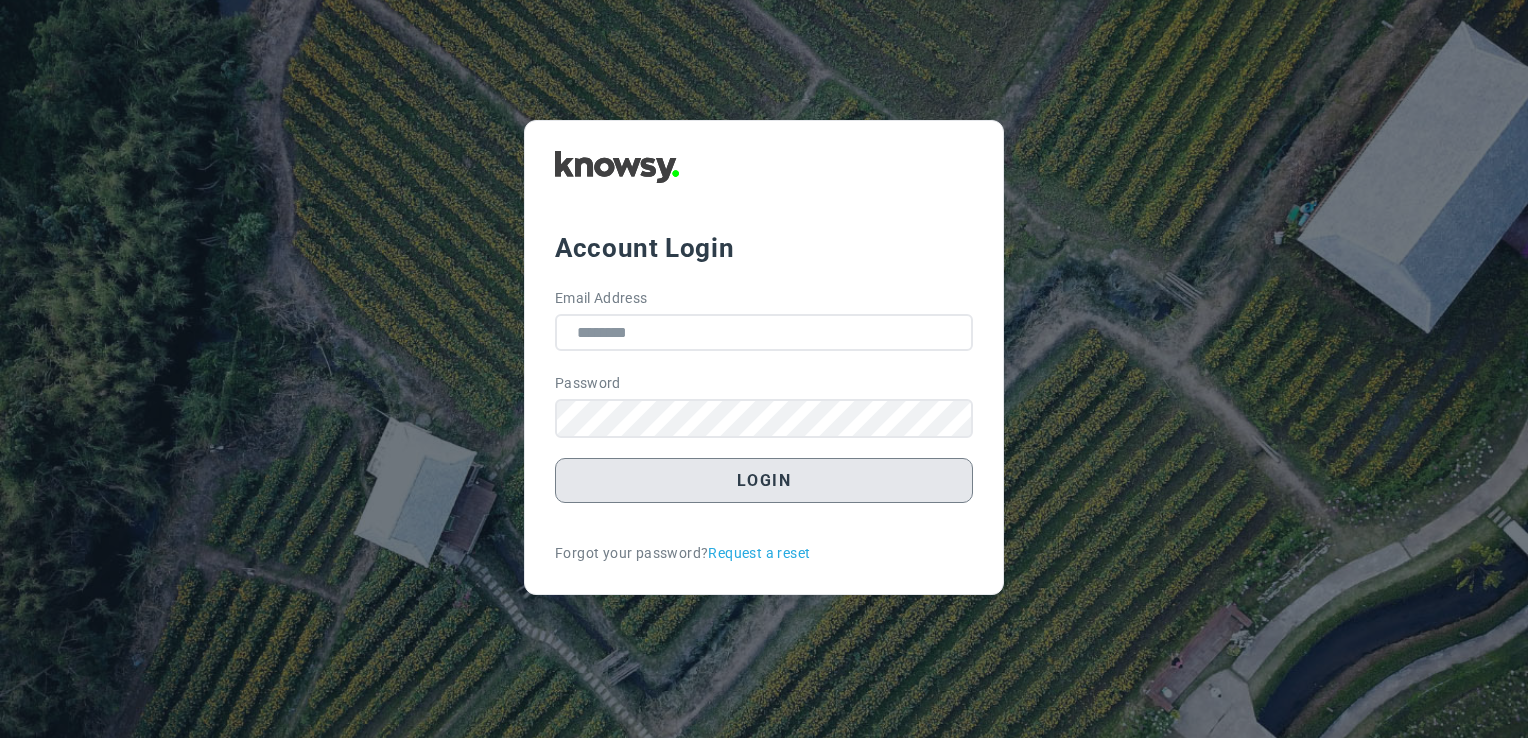 scroll, scrollTop: 0, scrollLeft: 0, axis: both 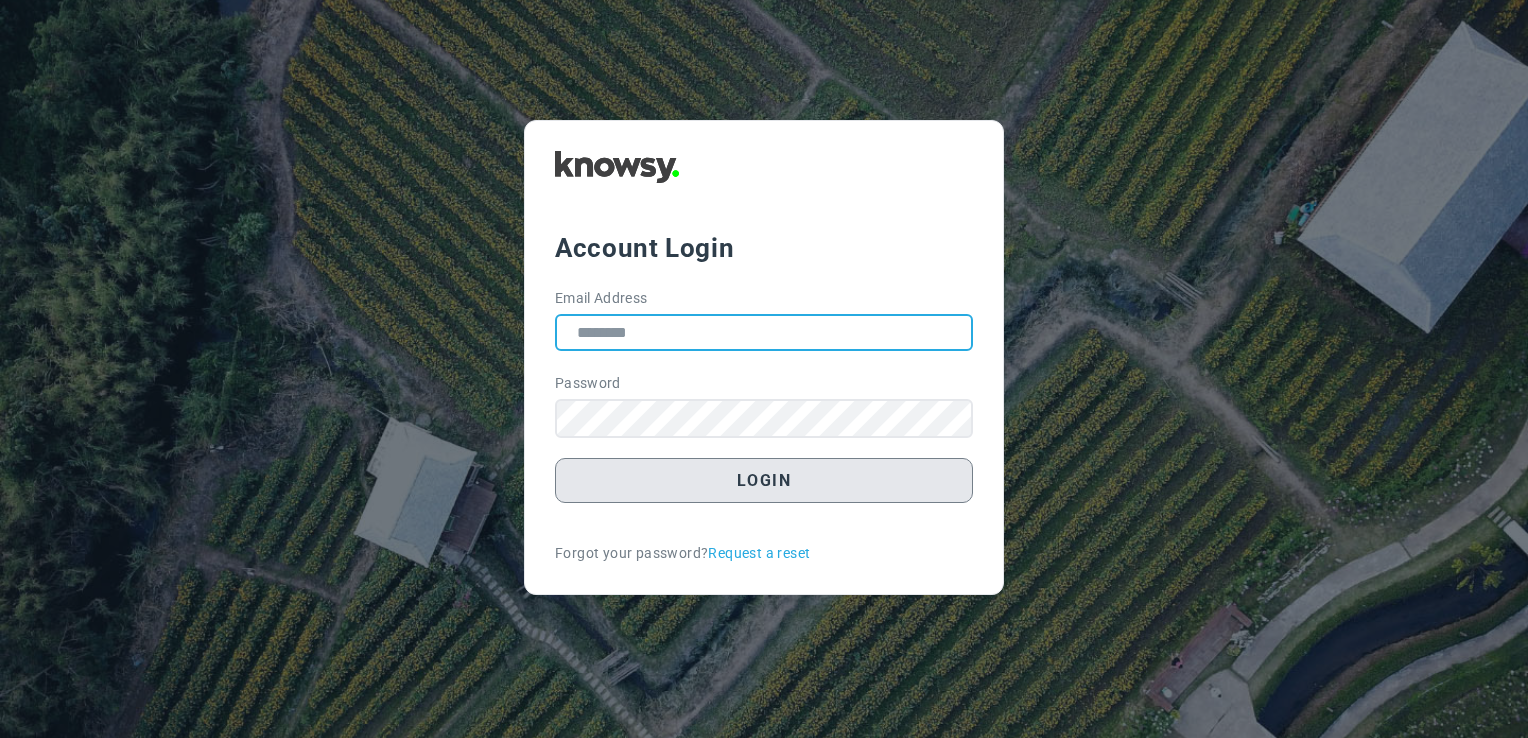 type on "**********" 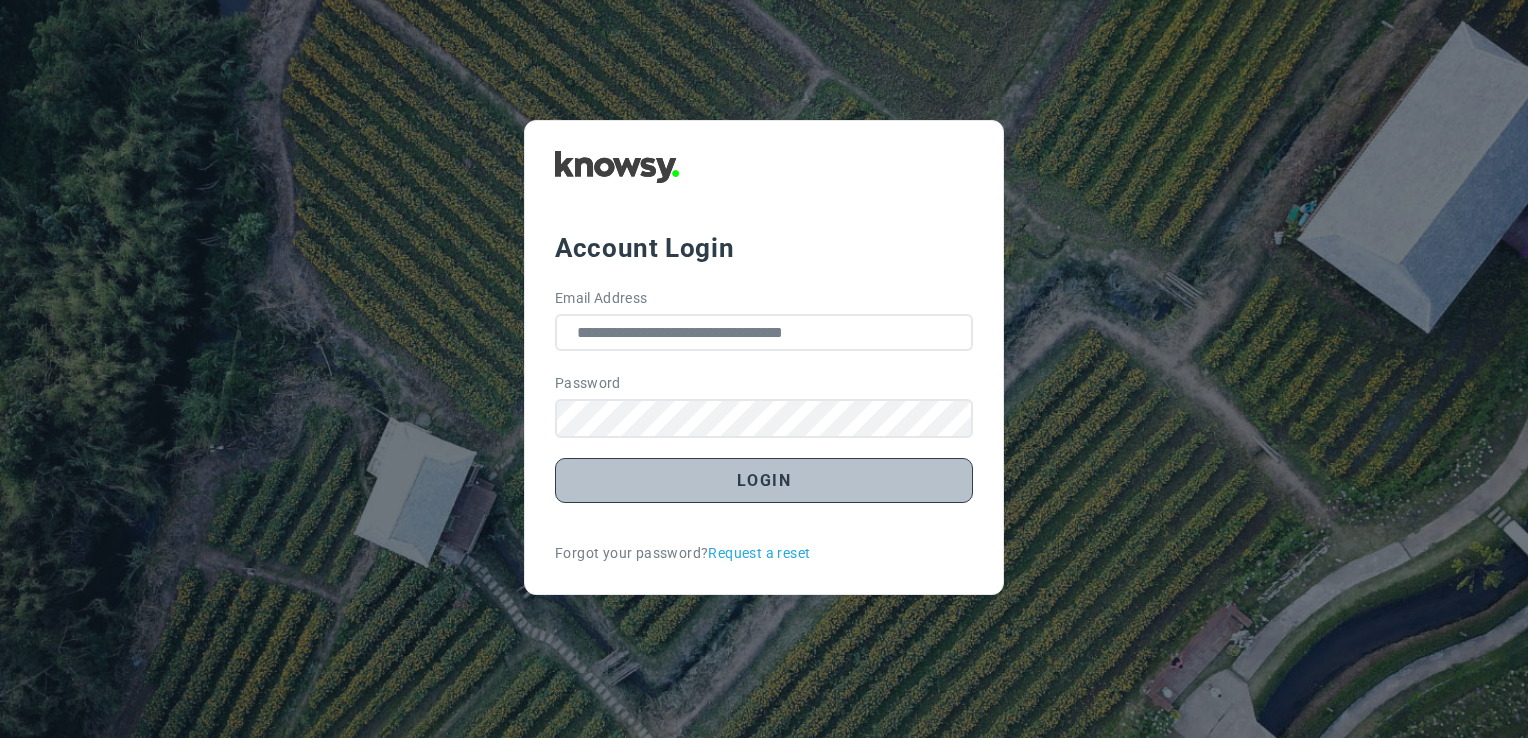 click on "Login" at bounding box center (764, 480) 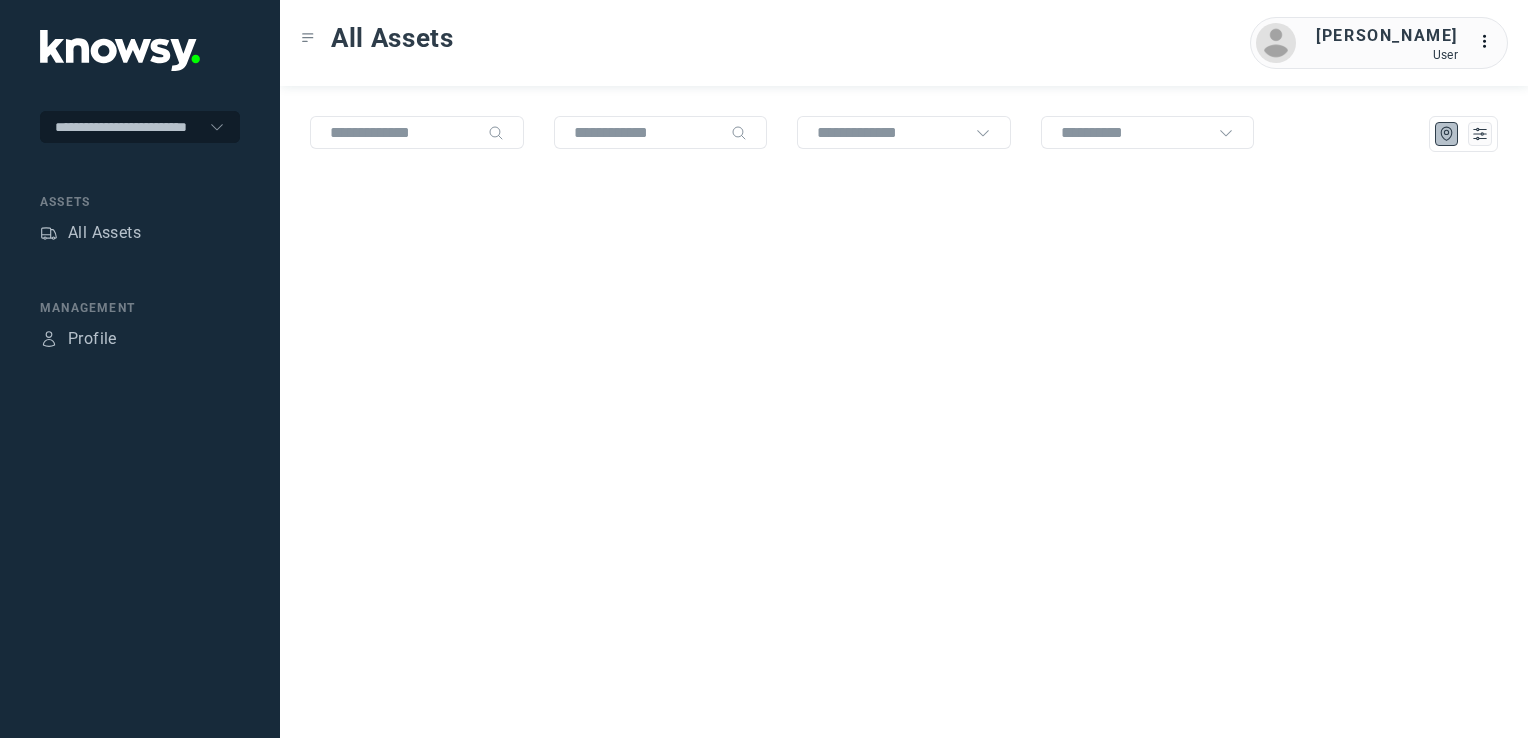 scroll, scrollTop: 0, scrollLeft: 0, axis: both 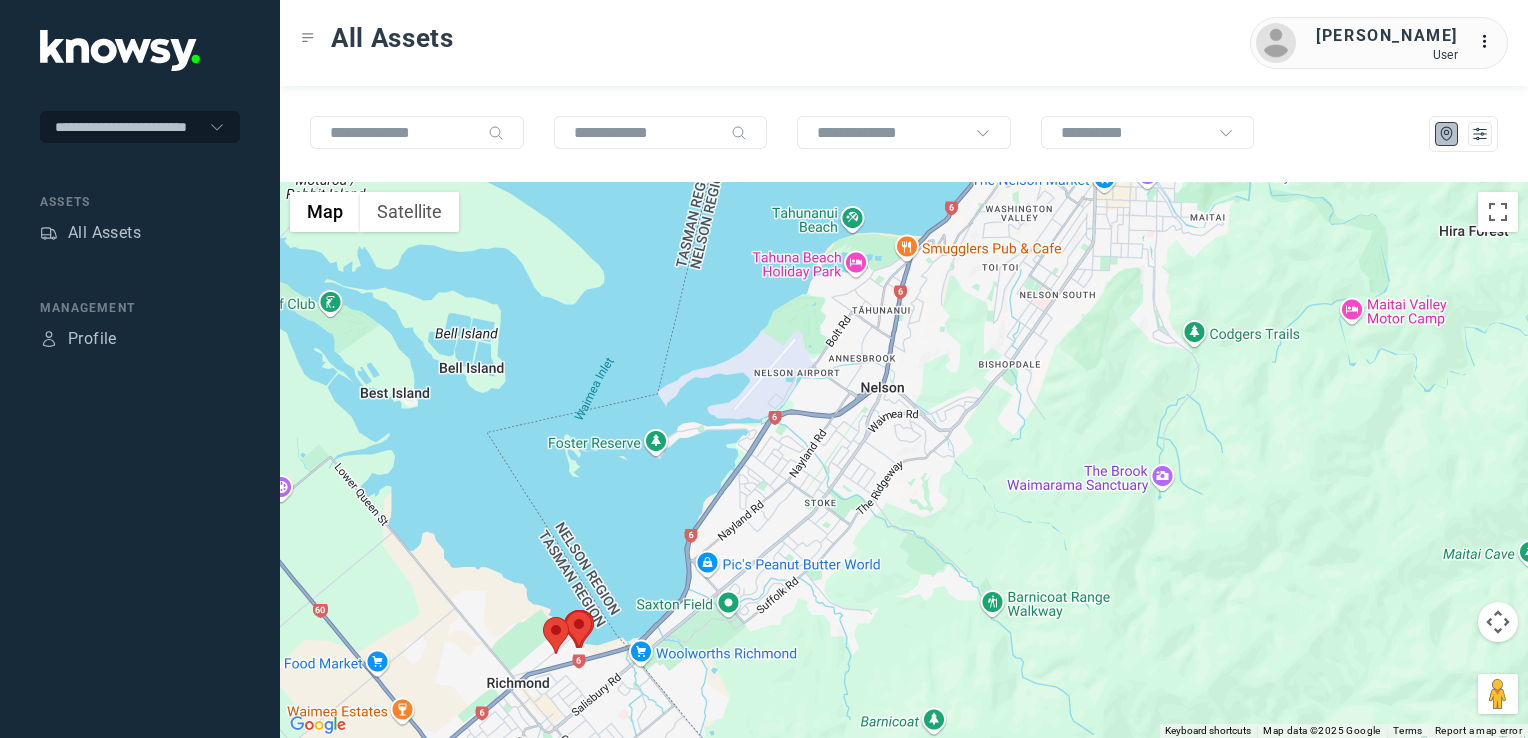 drag, startPoint x: 750, startPoint y: 661, endPoint x: 814, endPoint y: 617, distance: 77.665955 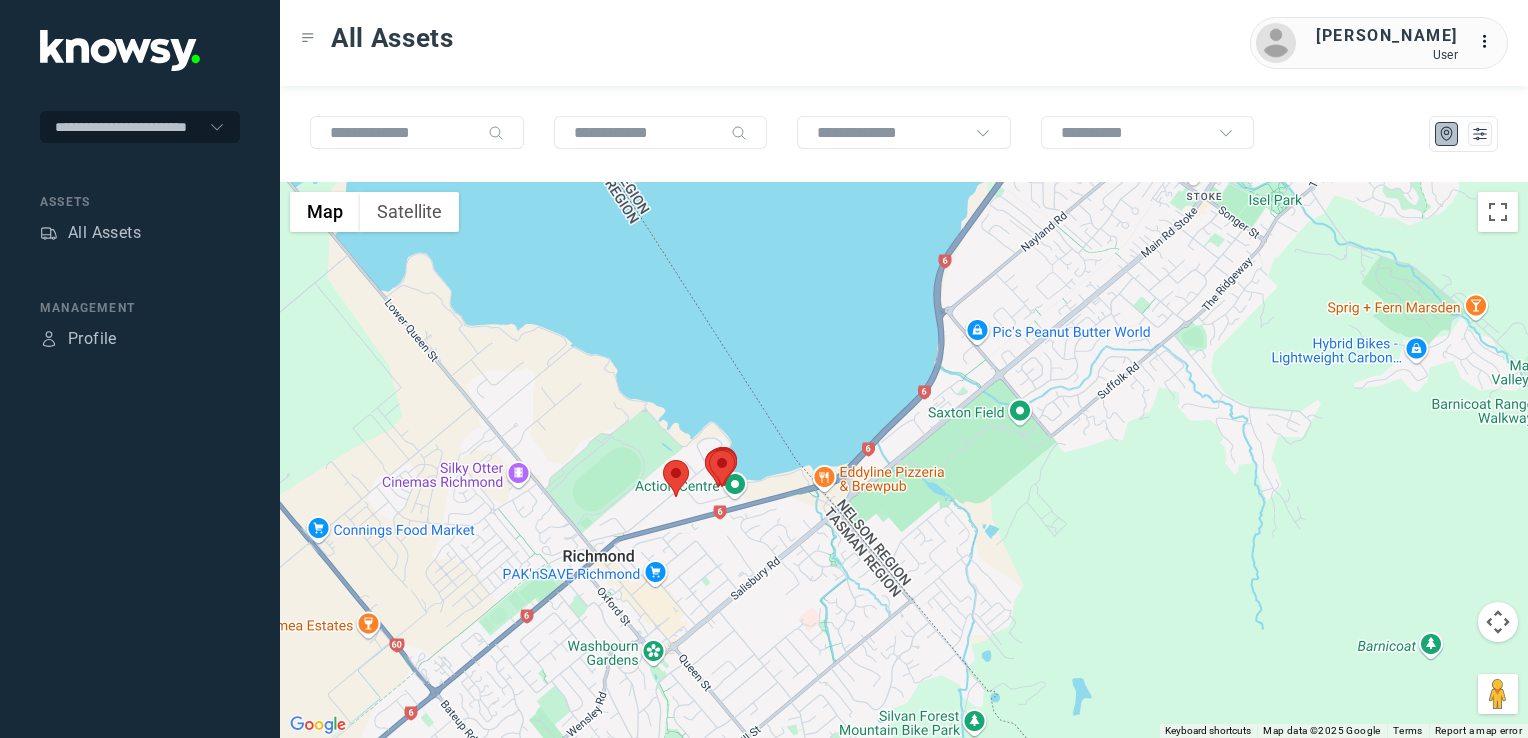 click 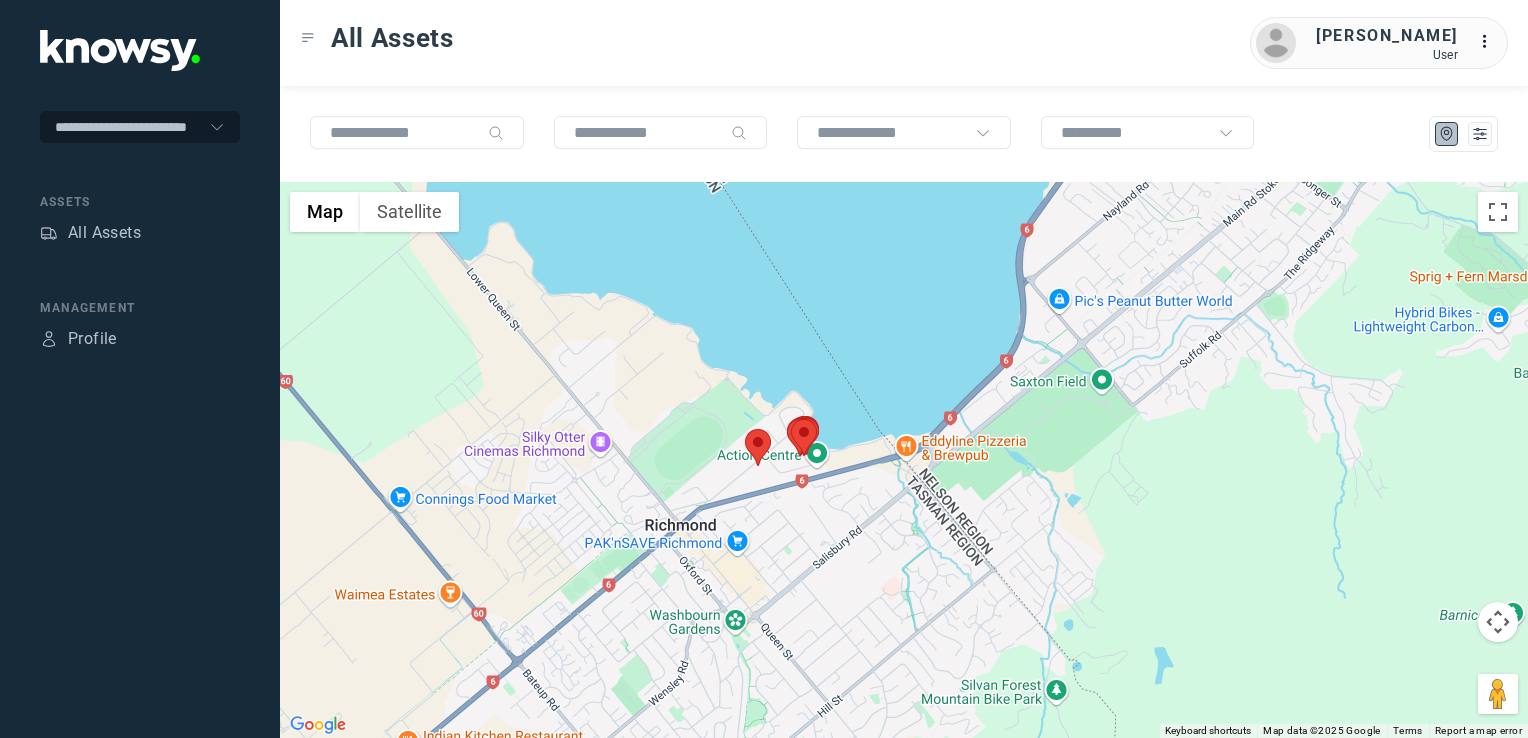 click 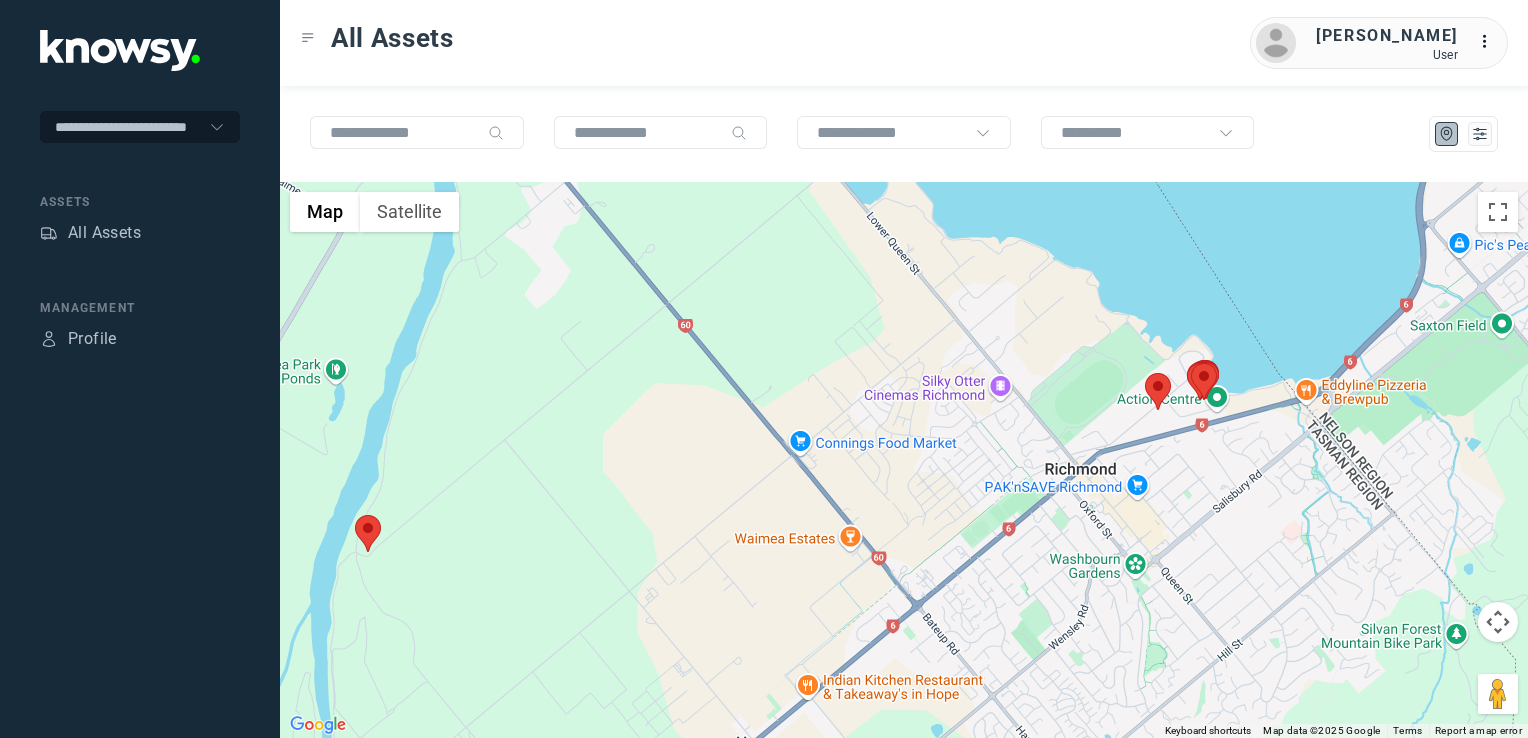 drag, startPoint x: 649, startPoint y: 546, endPoint x: 699, endPoint y: 529, distance: 52.810986 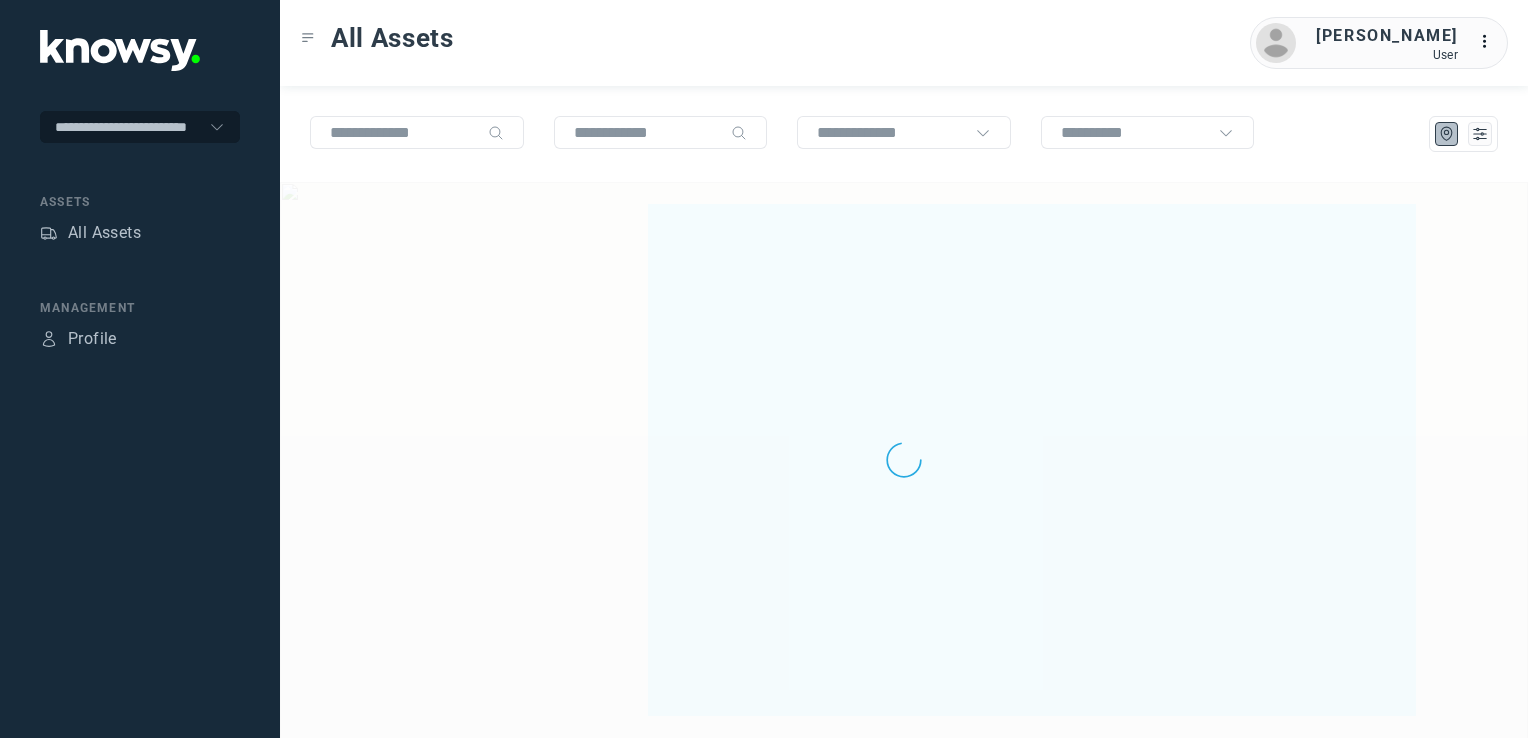 scroll, scrollTop: 0, scrollLeft: 0, axis: both 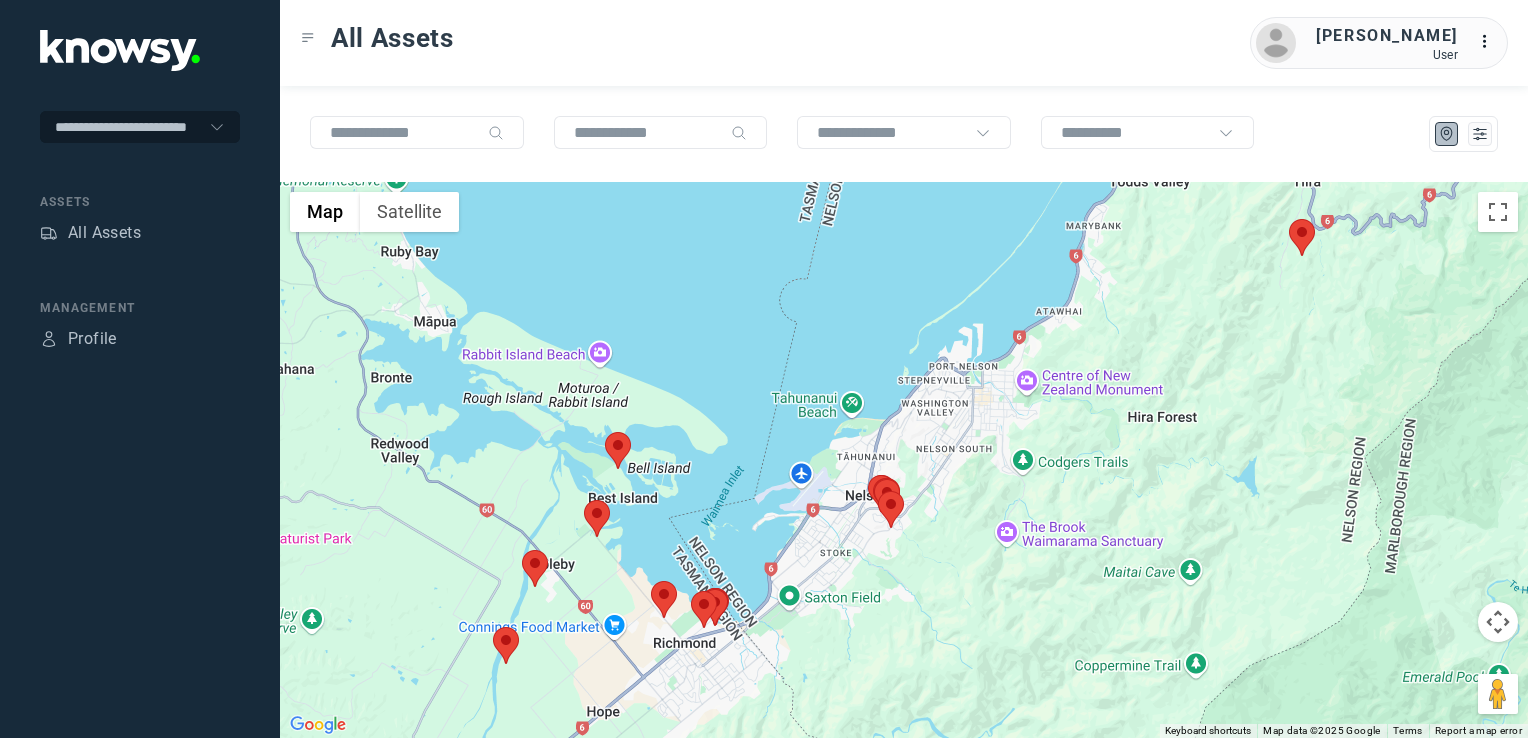 click 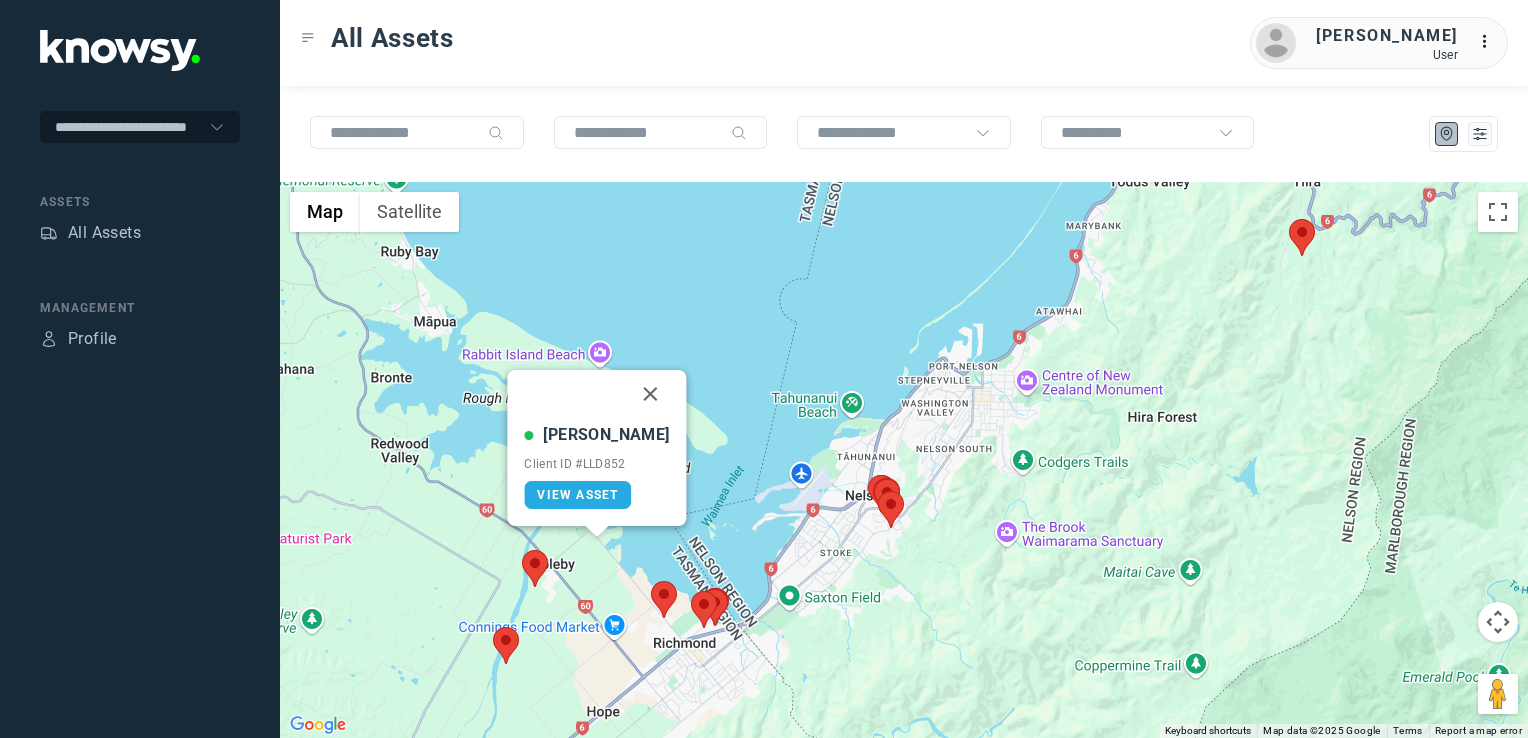 click 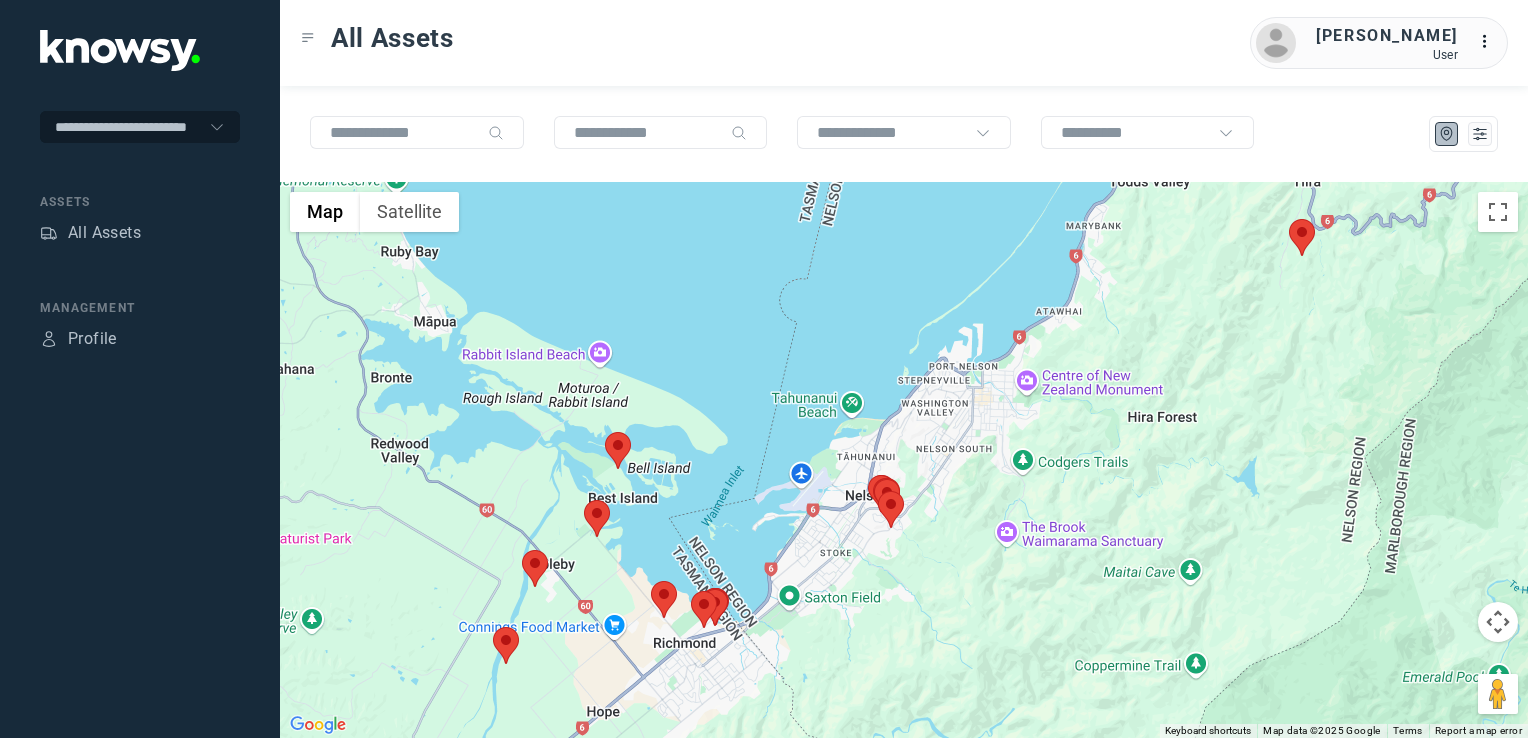 click 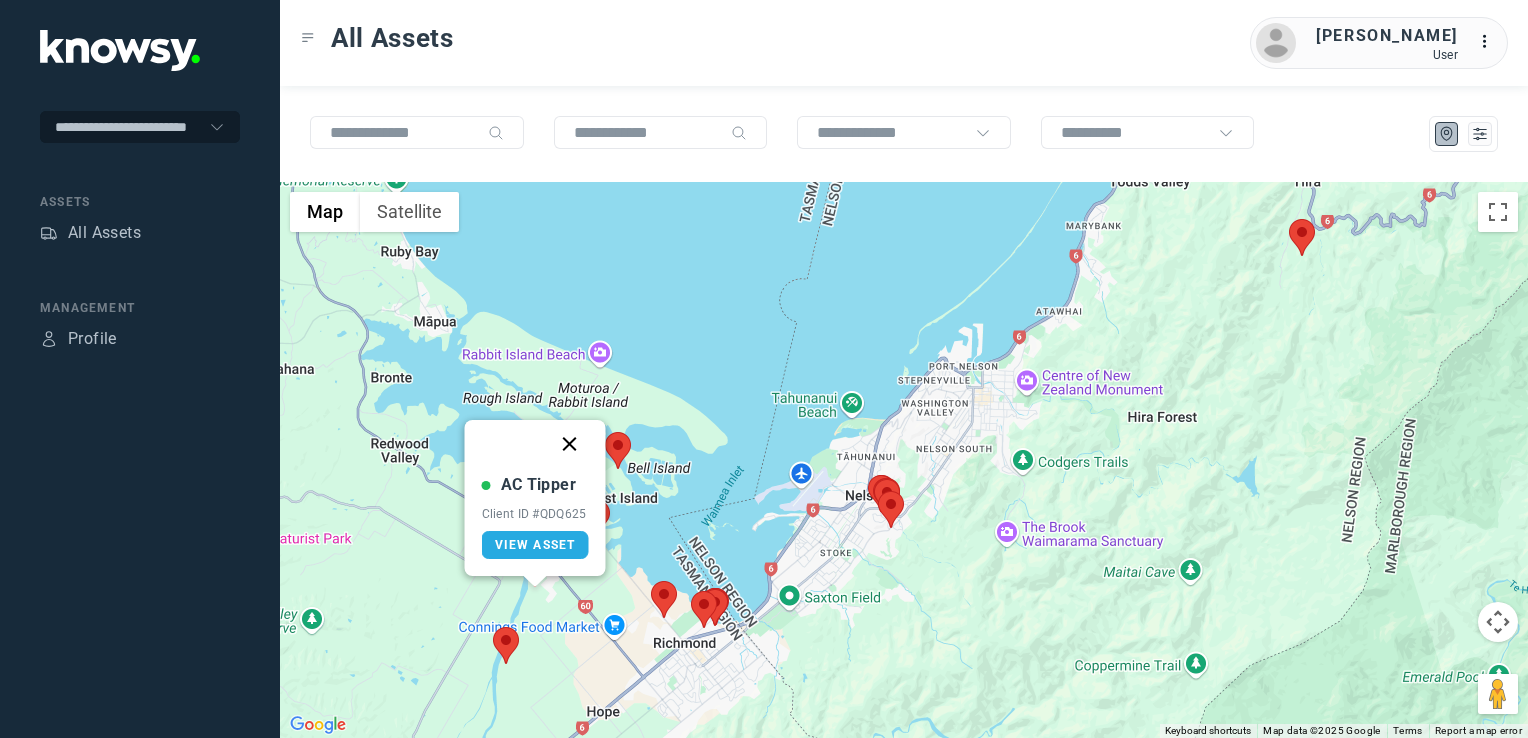 click 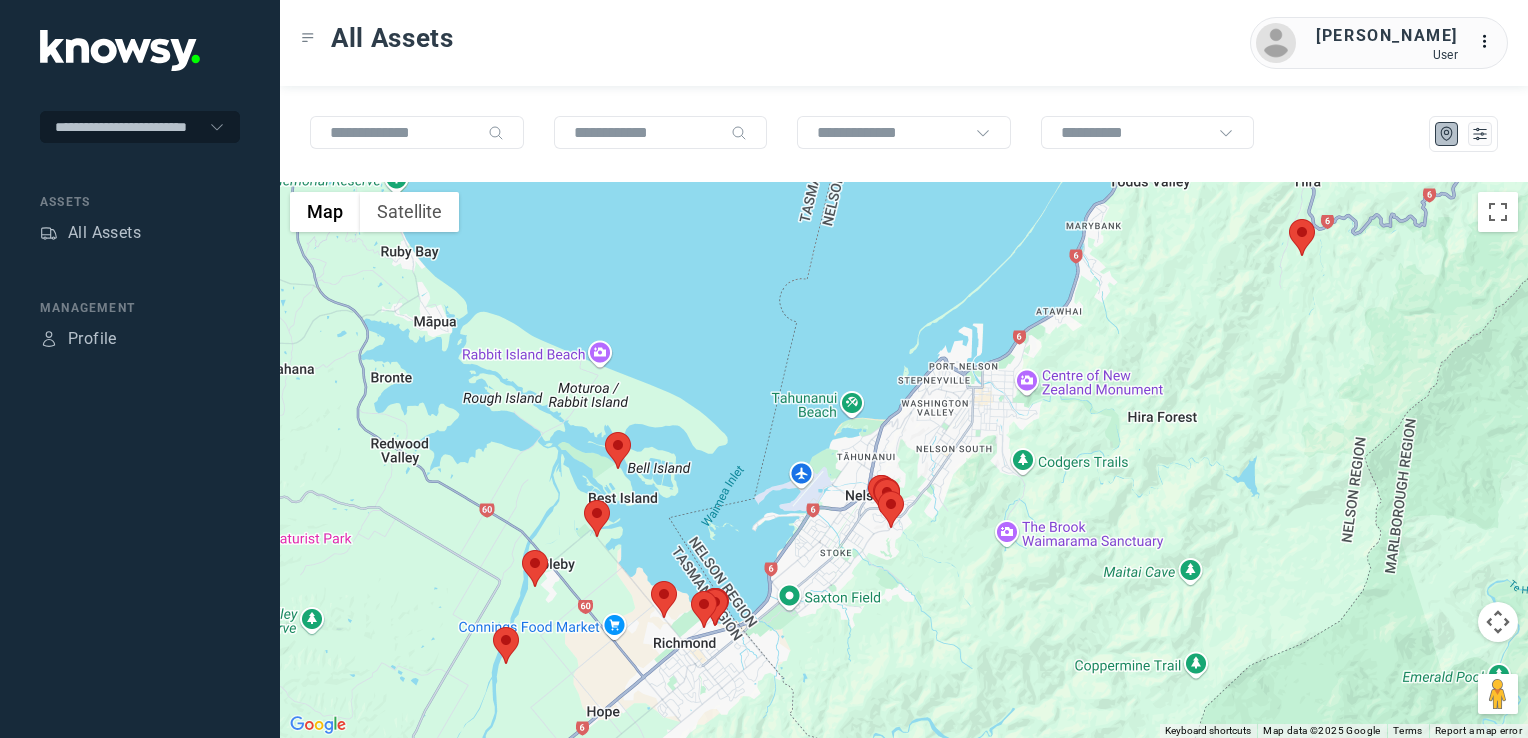 click 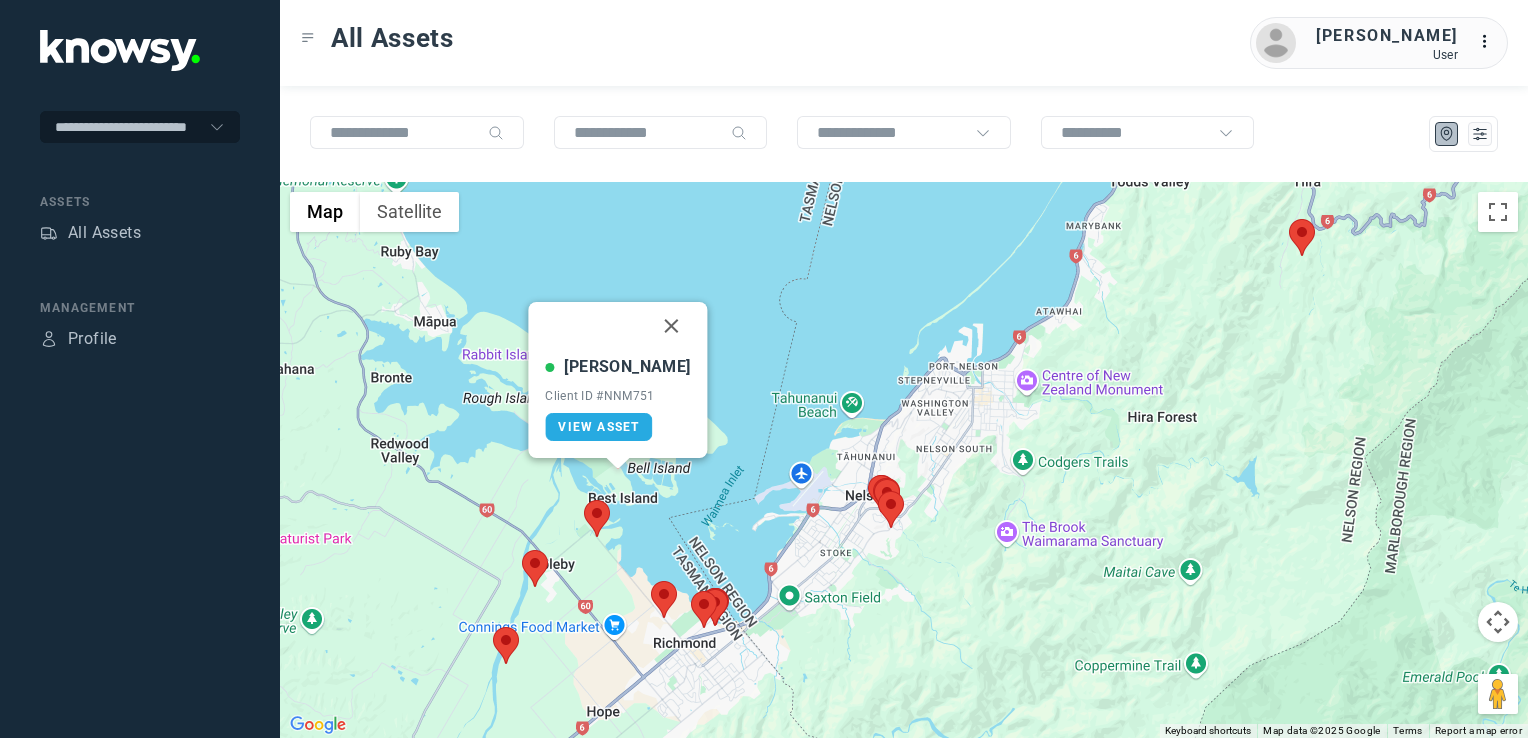 drag, startPoint x: 652, startPoint y: 320, endPoint x: 652, endPoint y: 345, distance: 25 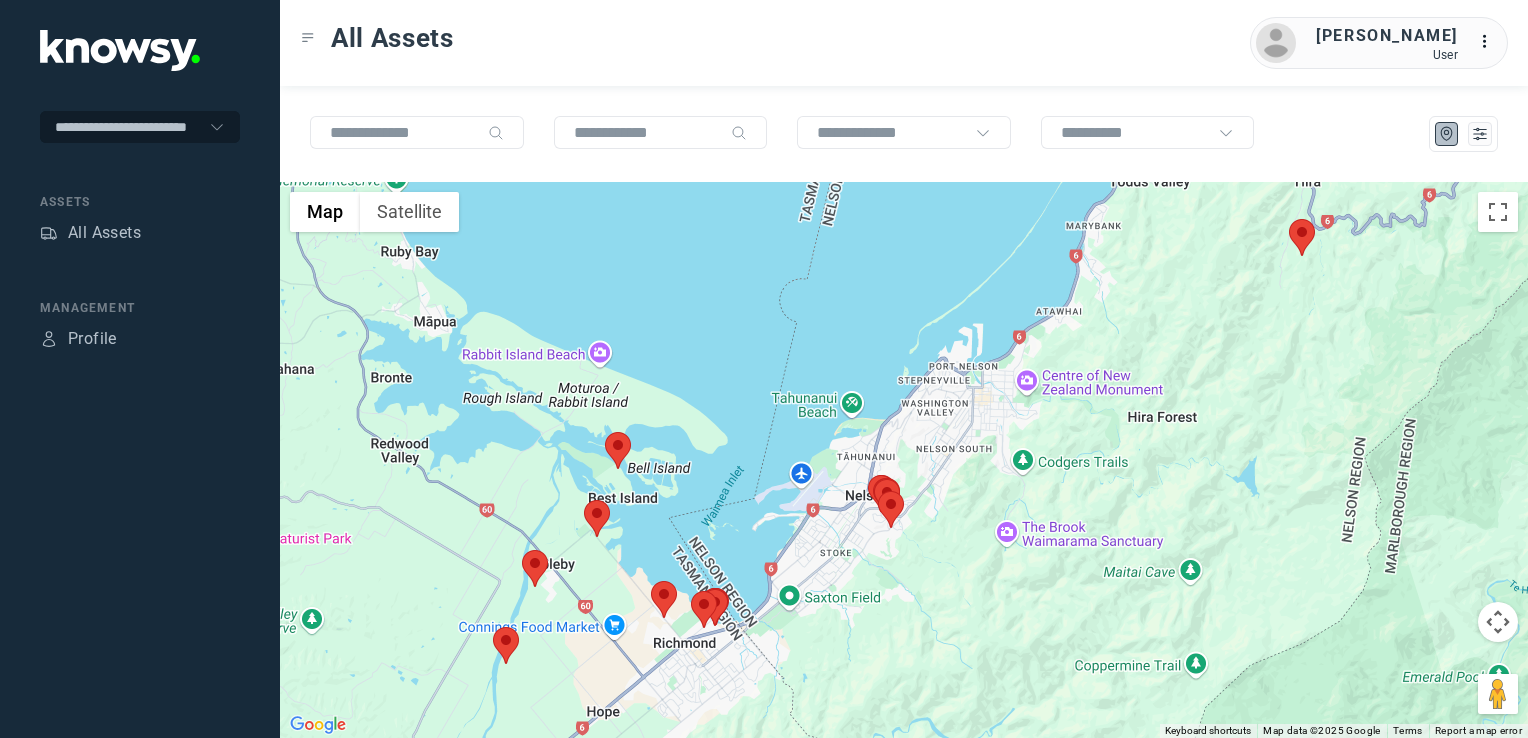click 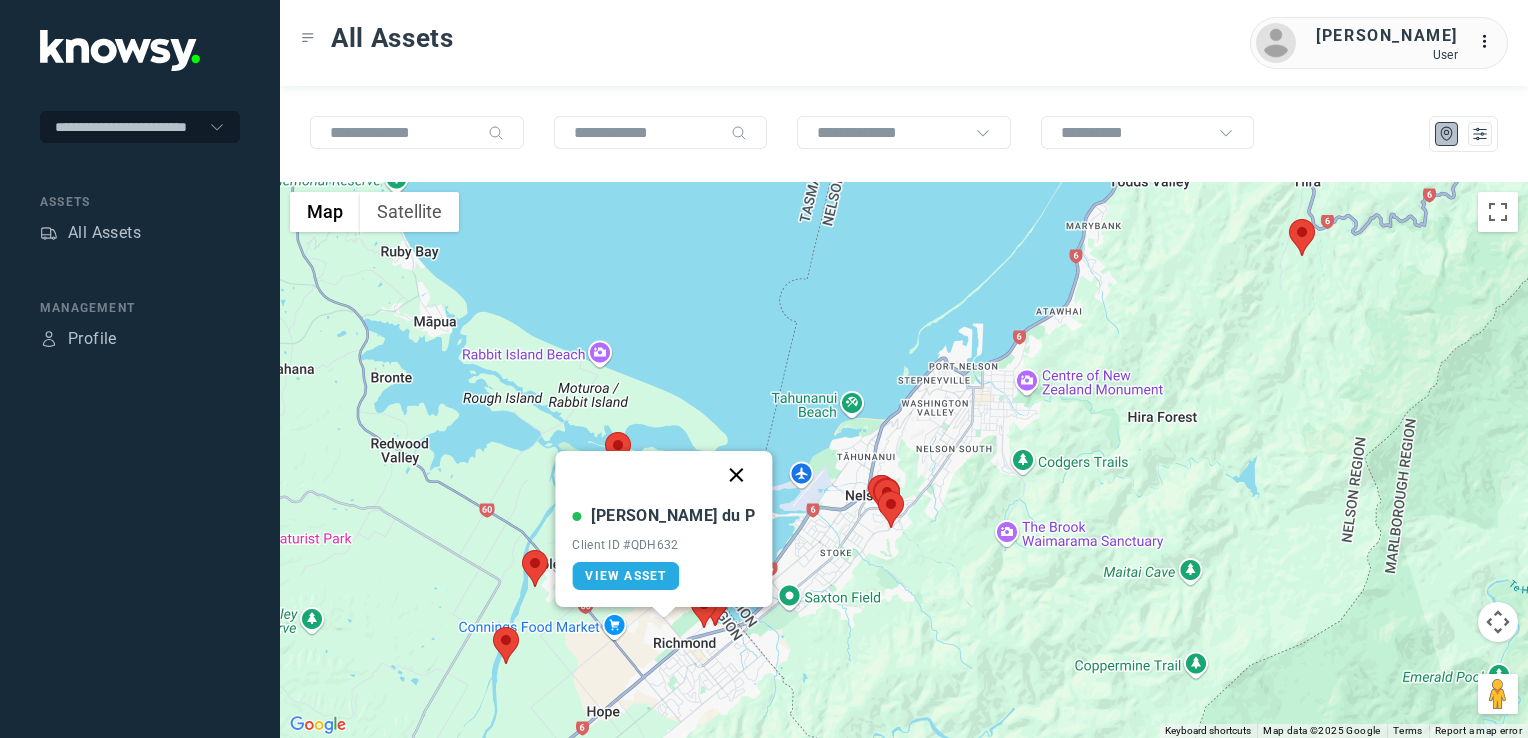 click 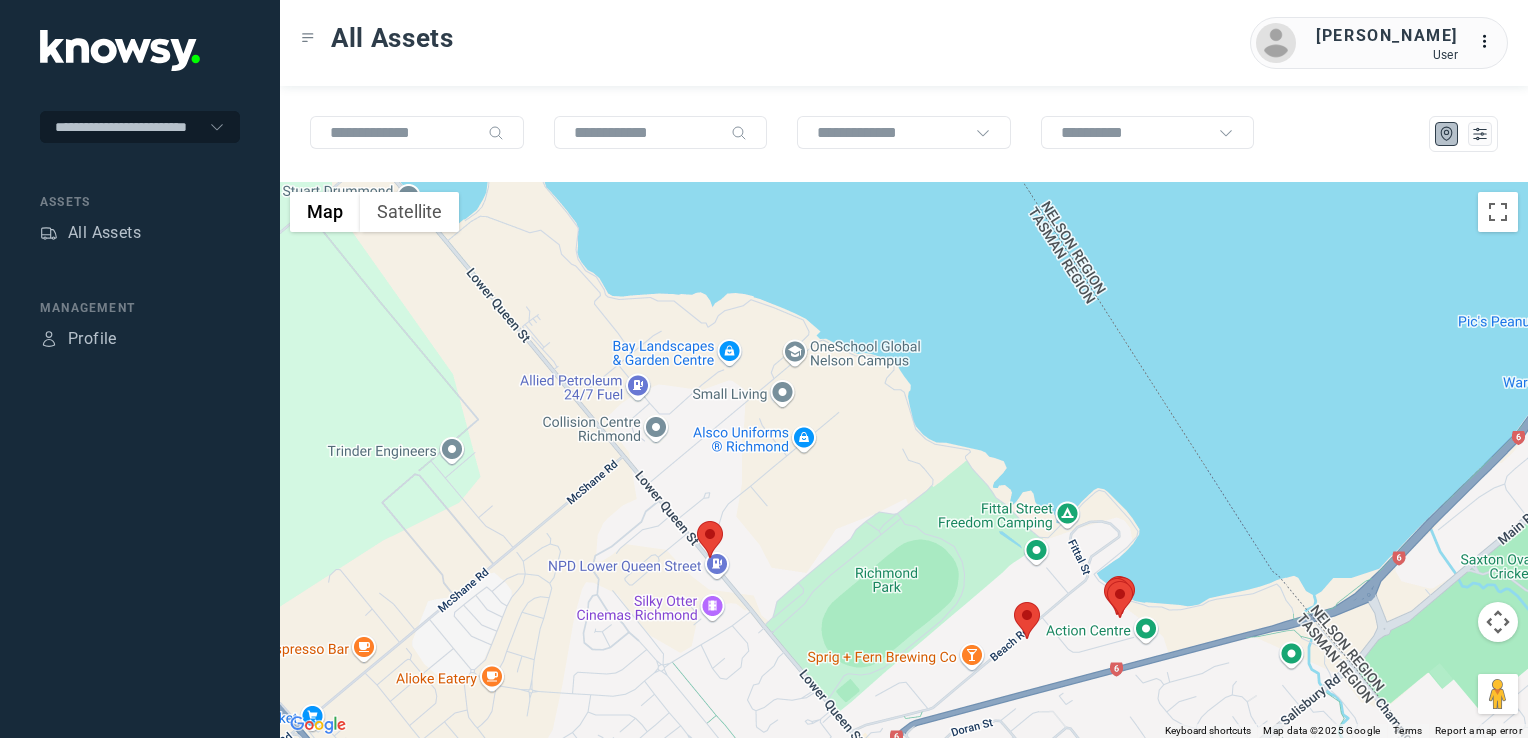 click 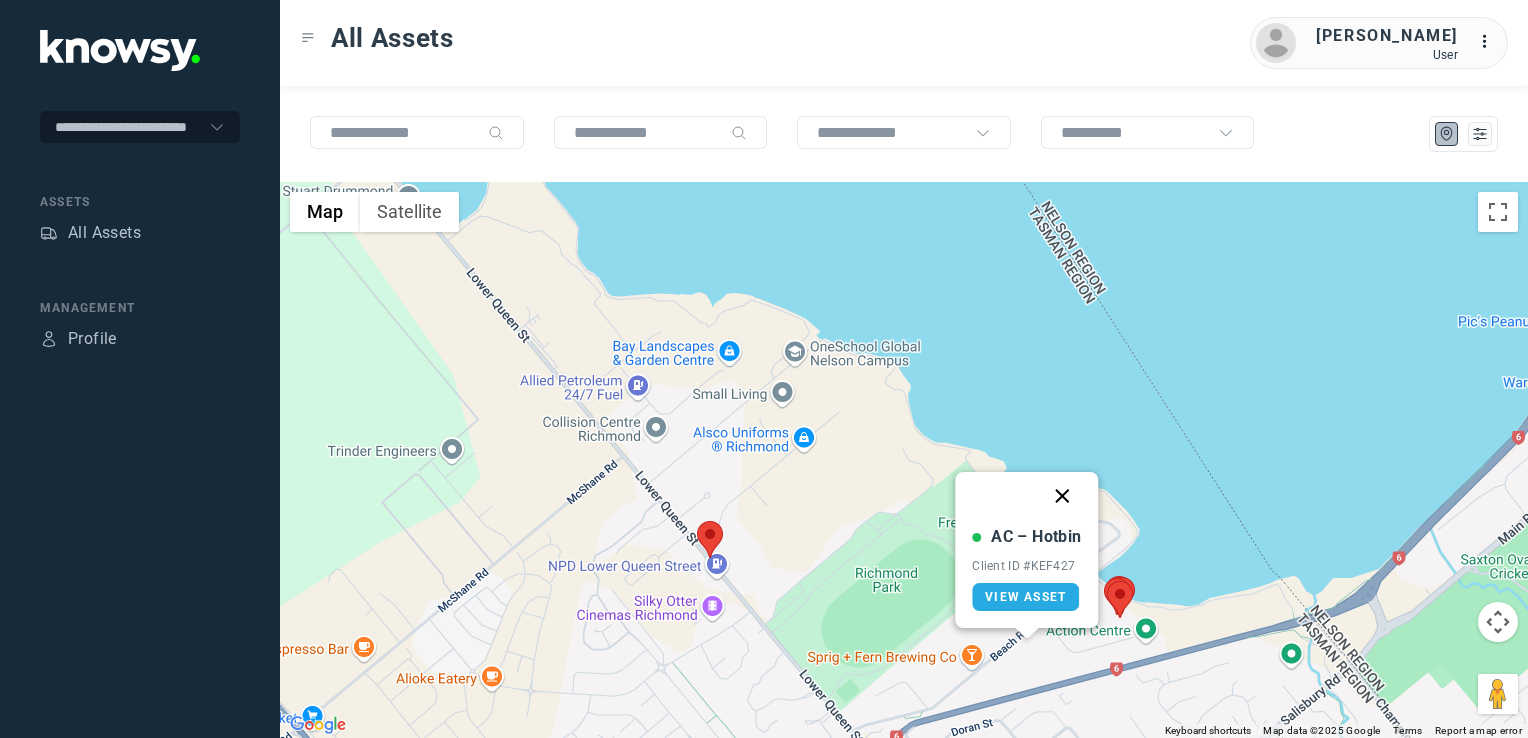 click 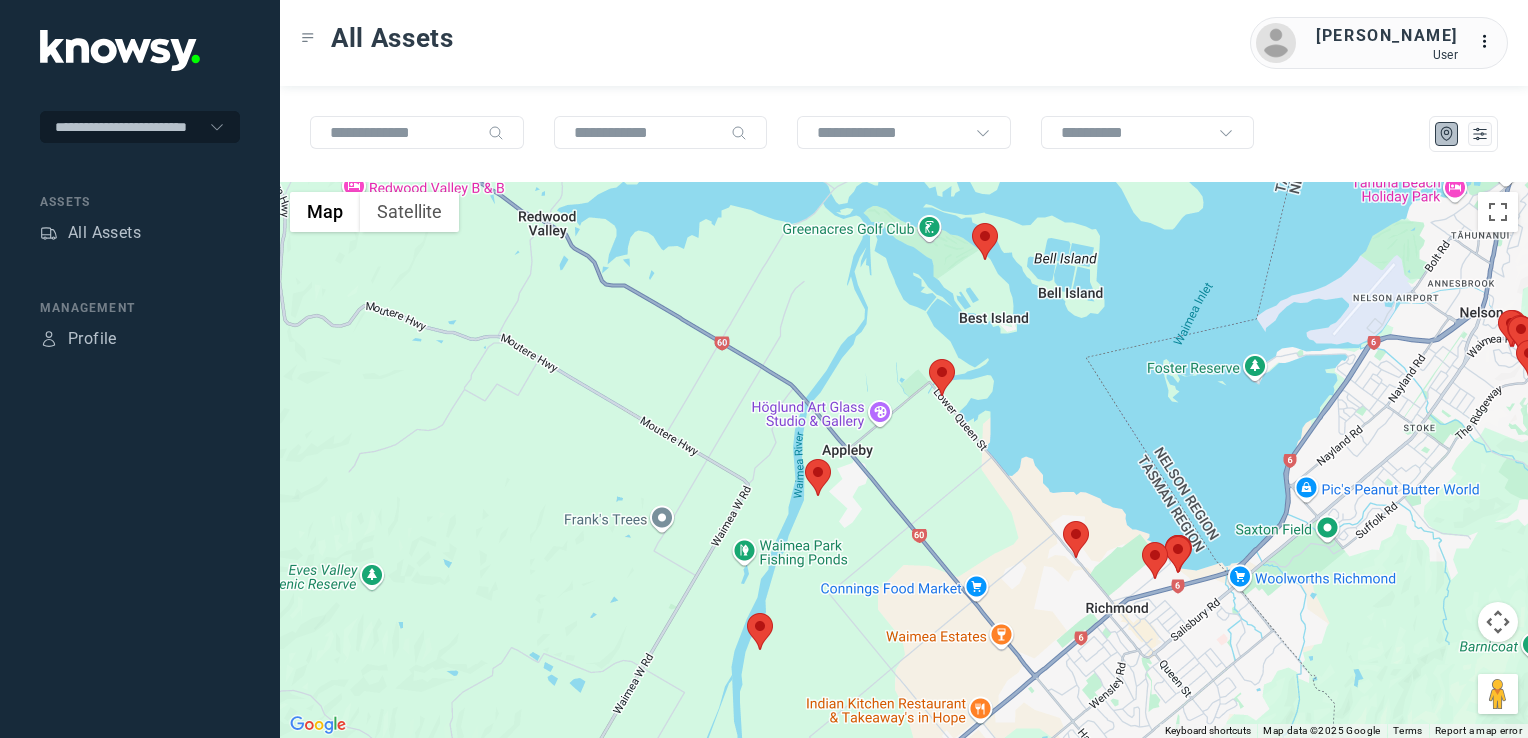 drag, startPoint x: 1213, startPoint y: 506, endPoint x: 1023, endPoint y: 545, distance: 193.96133 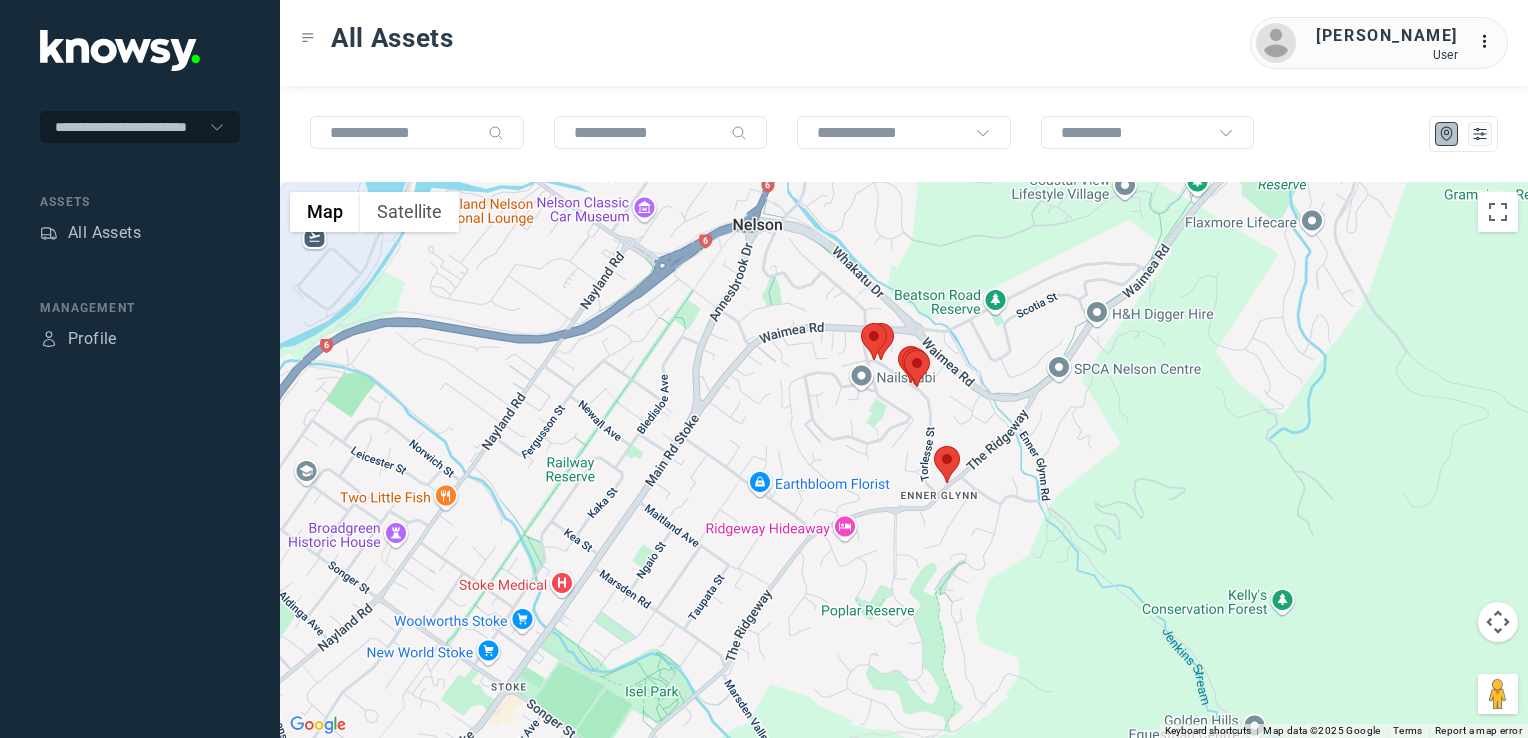 click 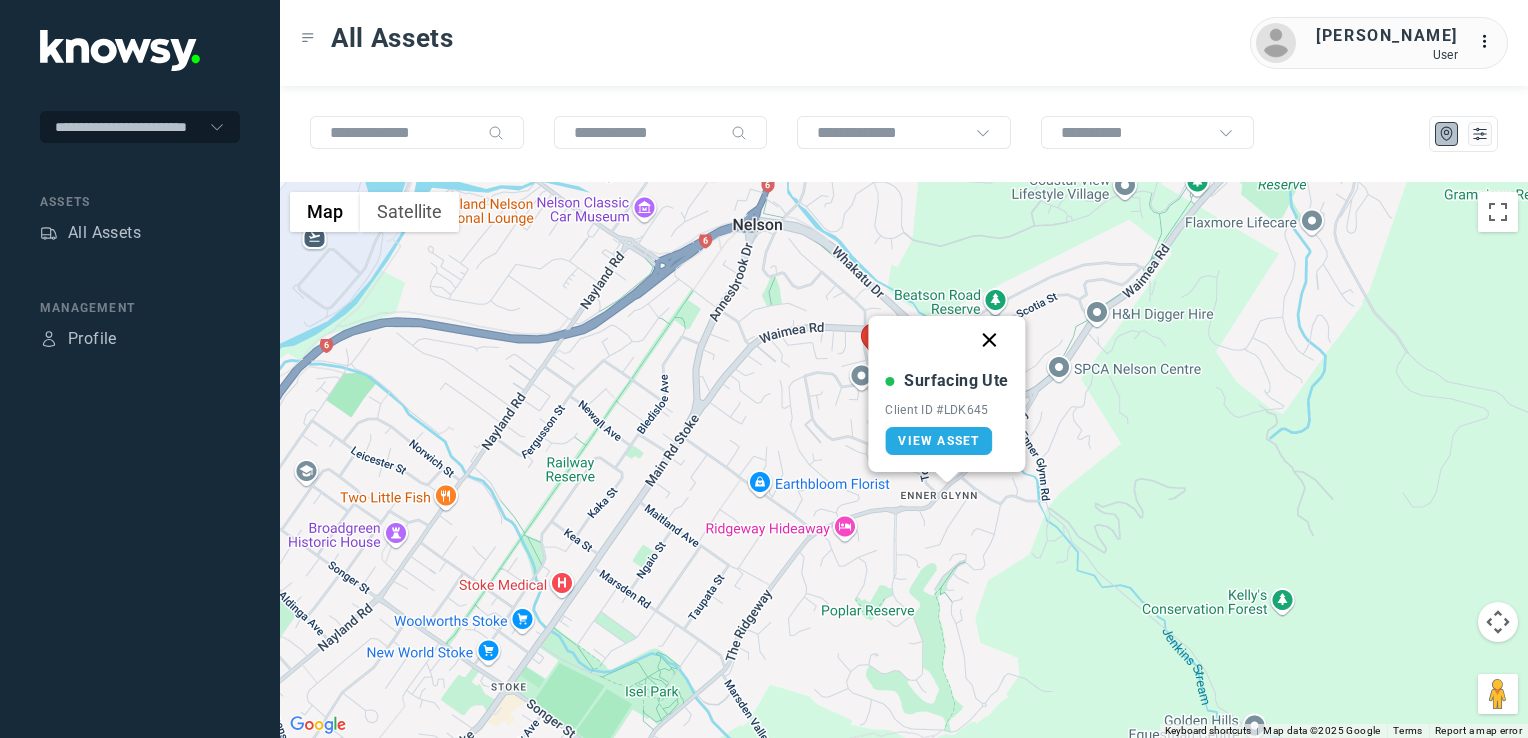 click 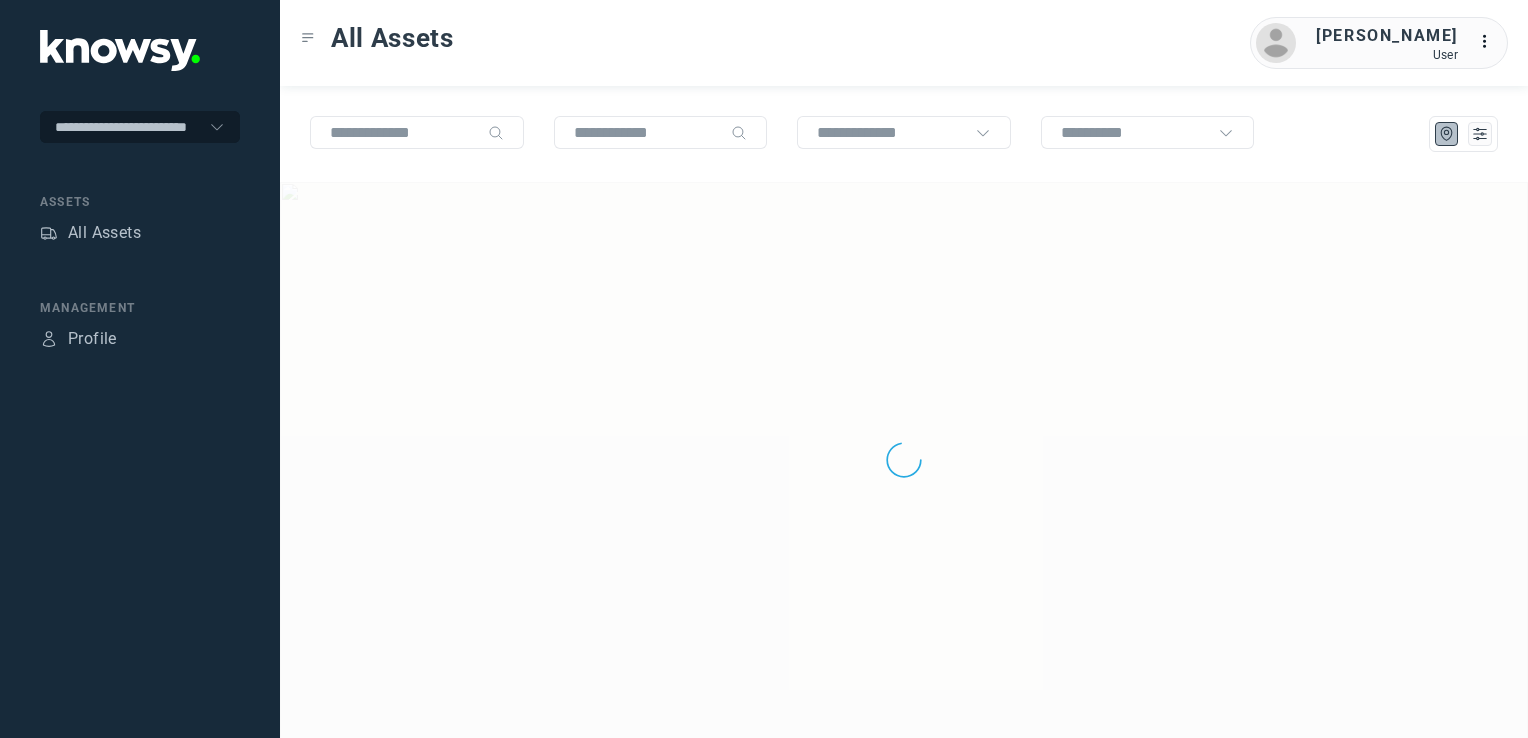 scroll, scrollTop: 0, scrollLeft: 0, axis: both 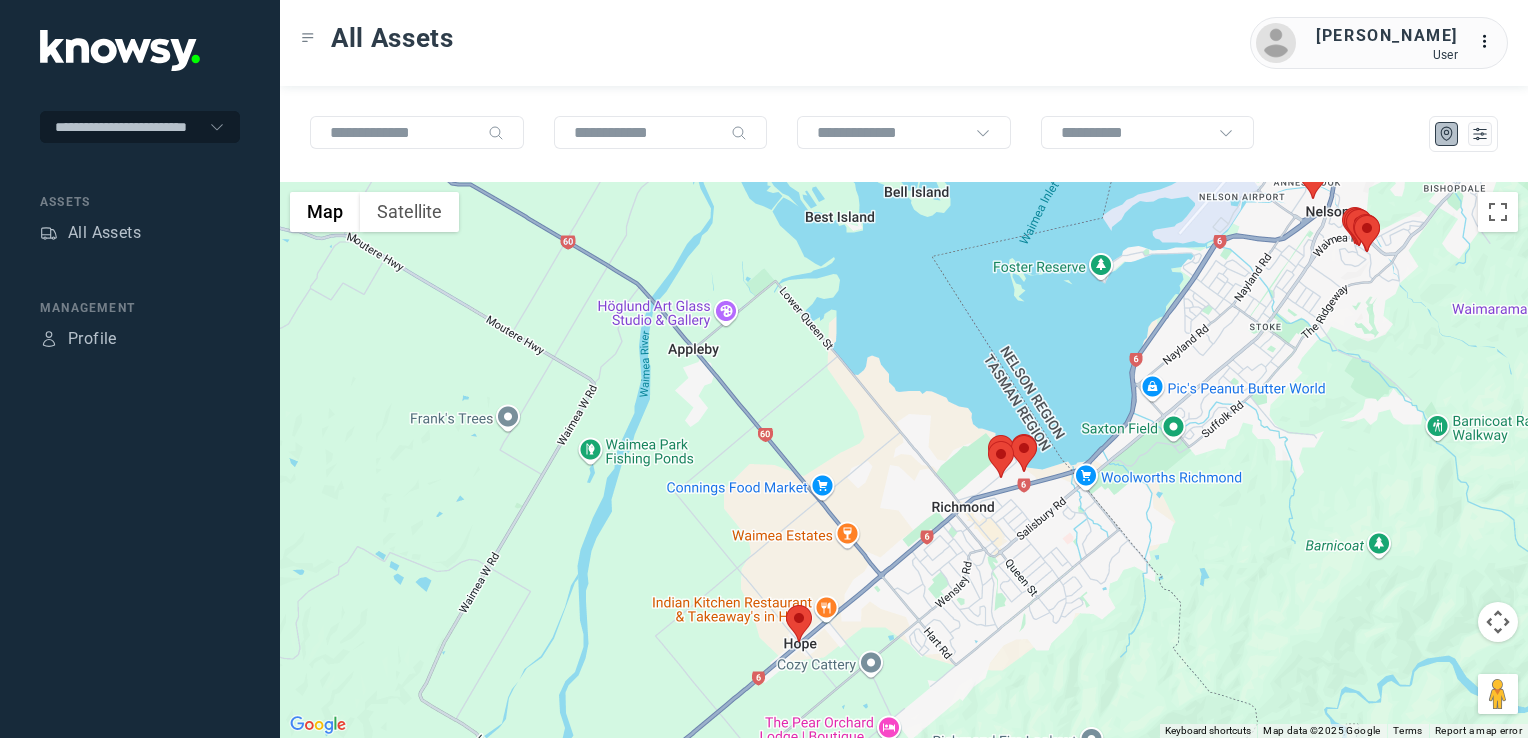 click 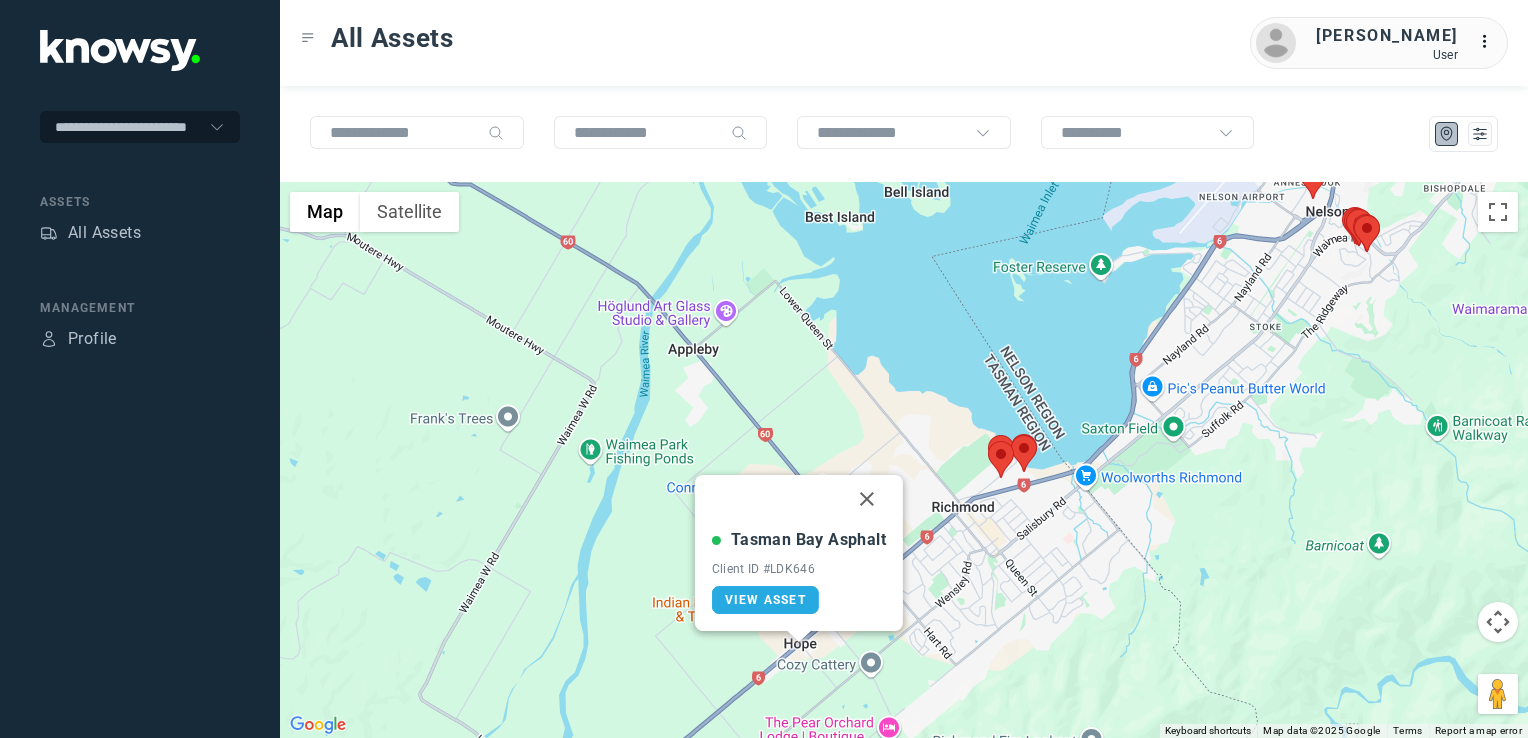 drag, startPoint x: 866, startPoint y: 496, endPoint x: 932, endPoint y: 536, distance: 77.175125 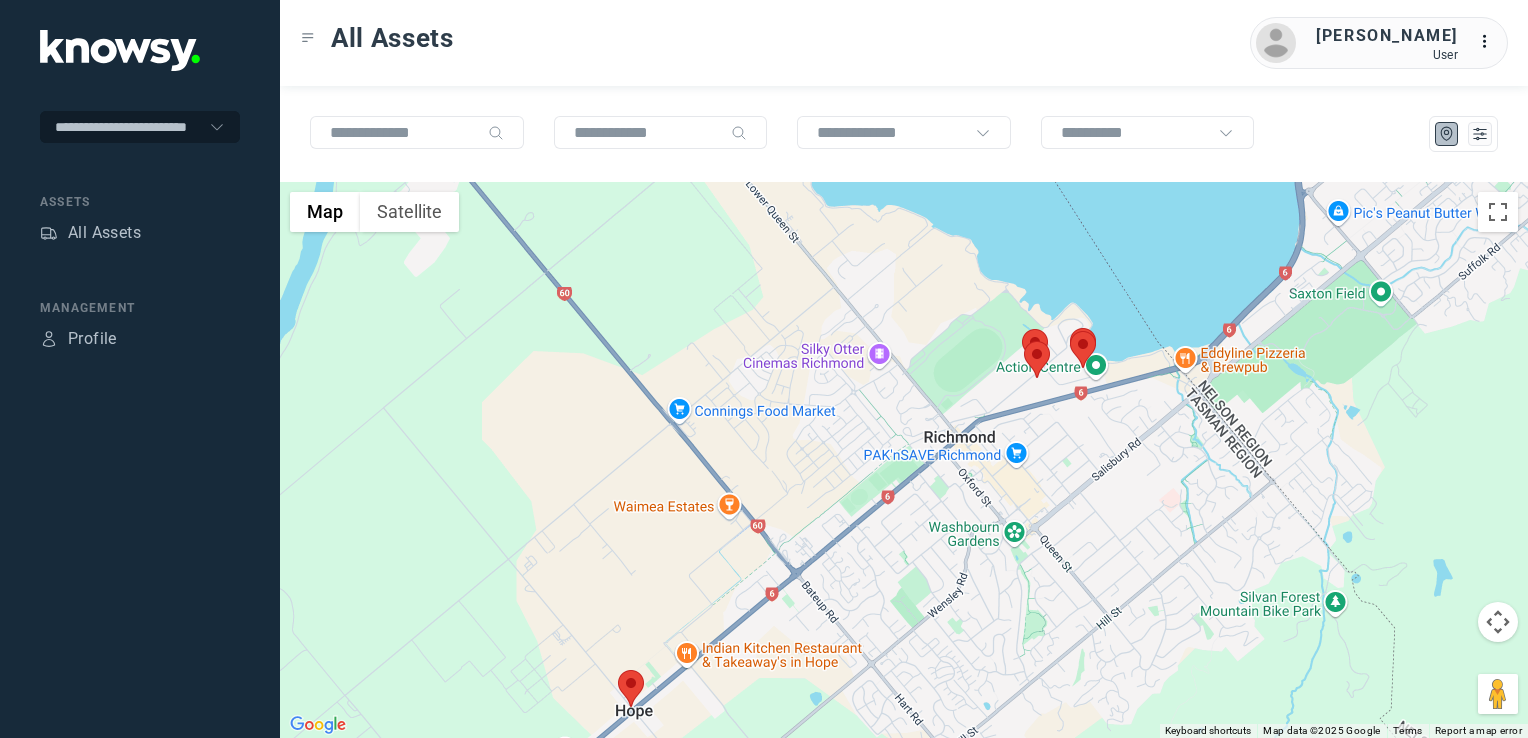 drag, startPoint x: 1020, startPoint y: 547, endPoint x: 1006, endPoint y: 722, distance: 175.55911 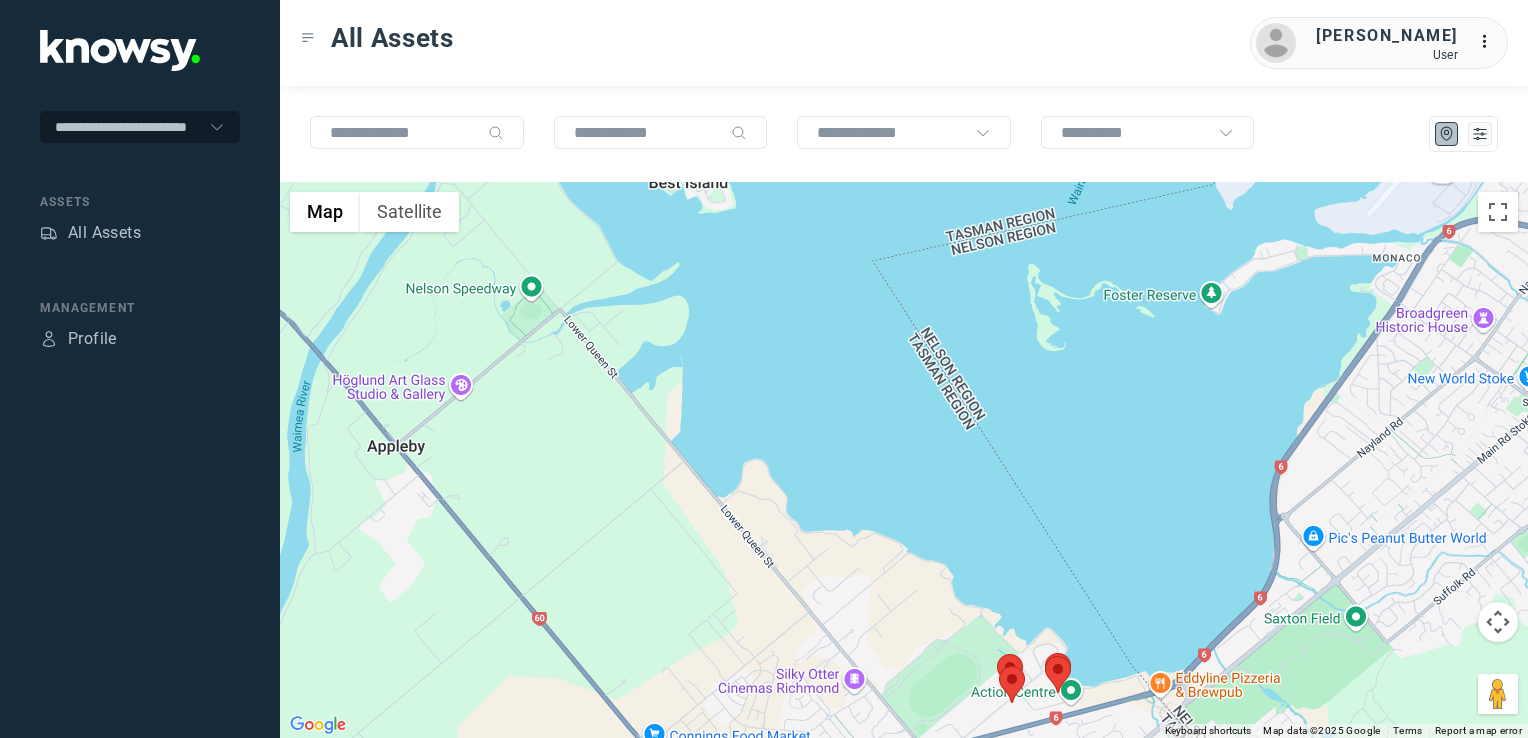 drag, startPoint x: 1306, startPoint y: 555, endPoint x: 1064, endPoint y: 615, distance: 249.32709 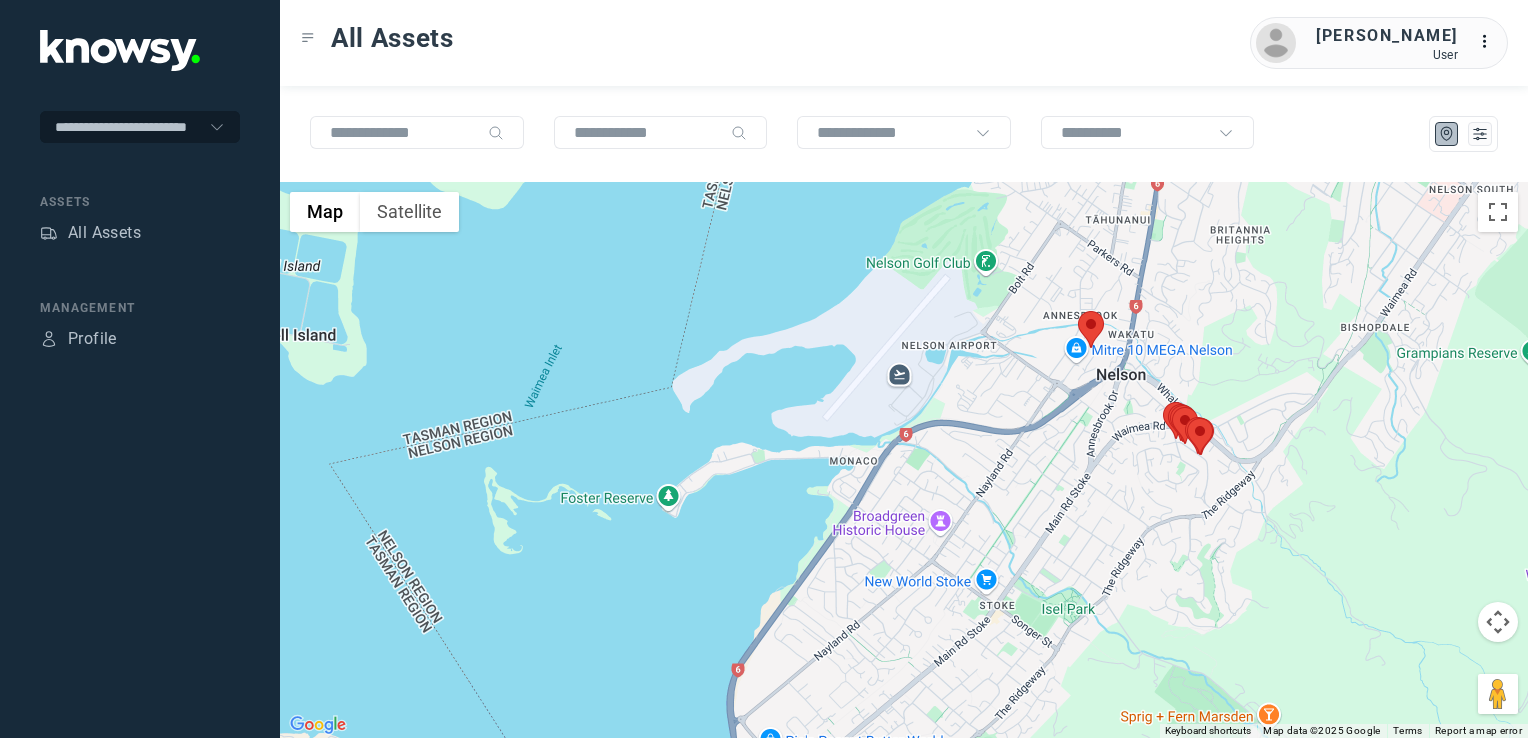 drag, startPoint x: 1012, startPoint y: 626, endPoint x: 1102, endPoint y: 467, distance: 182.70468 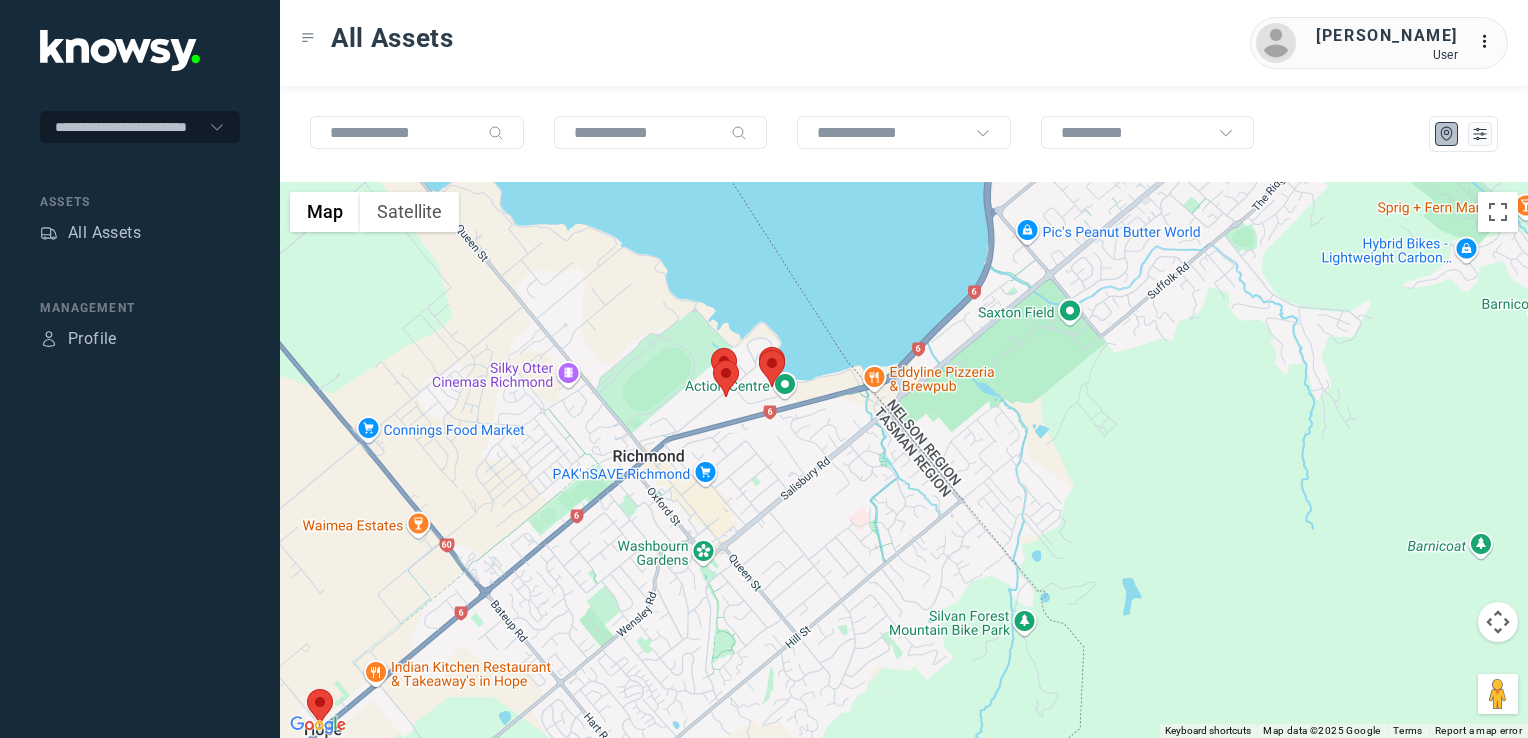click 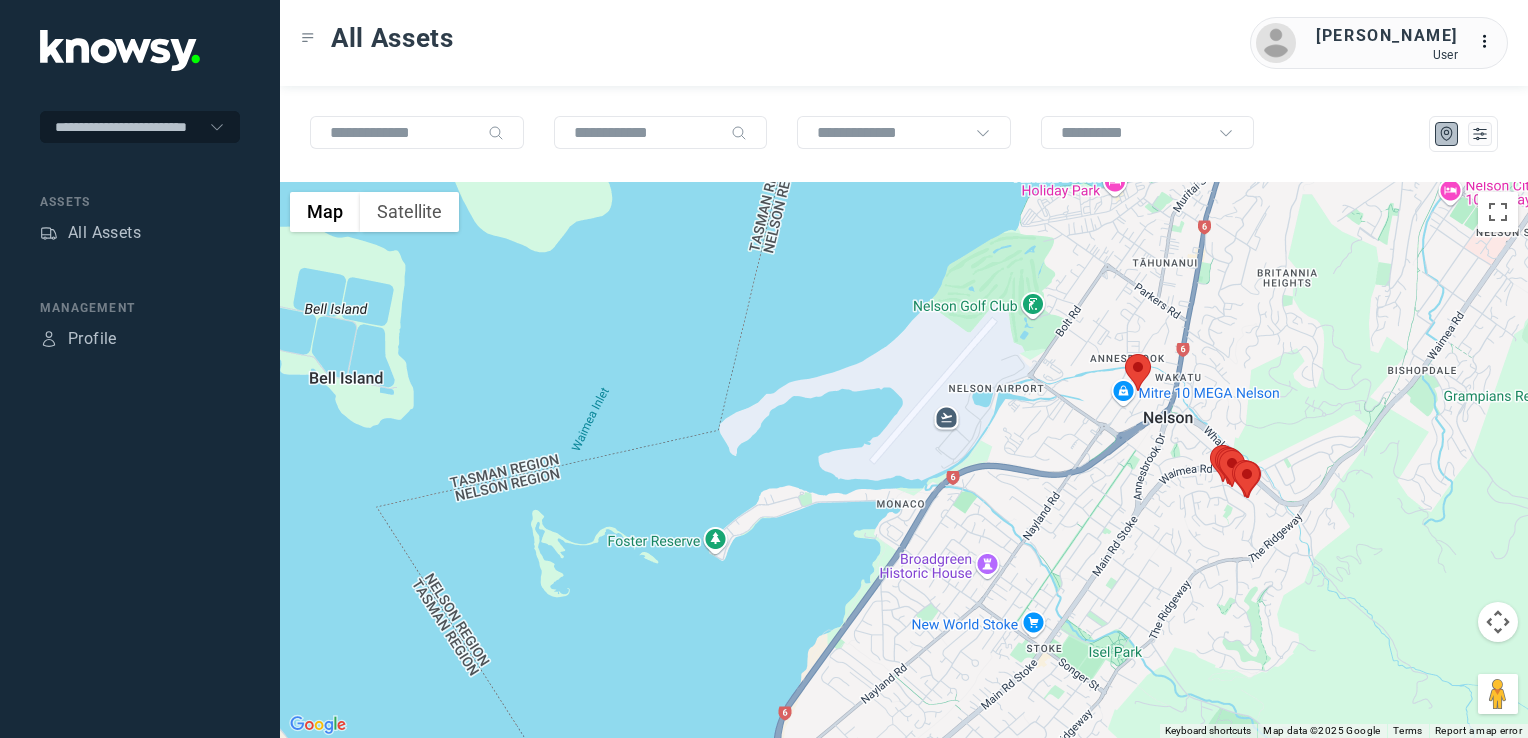 click 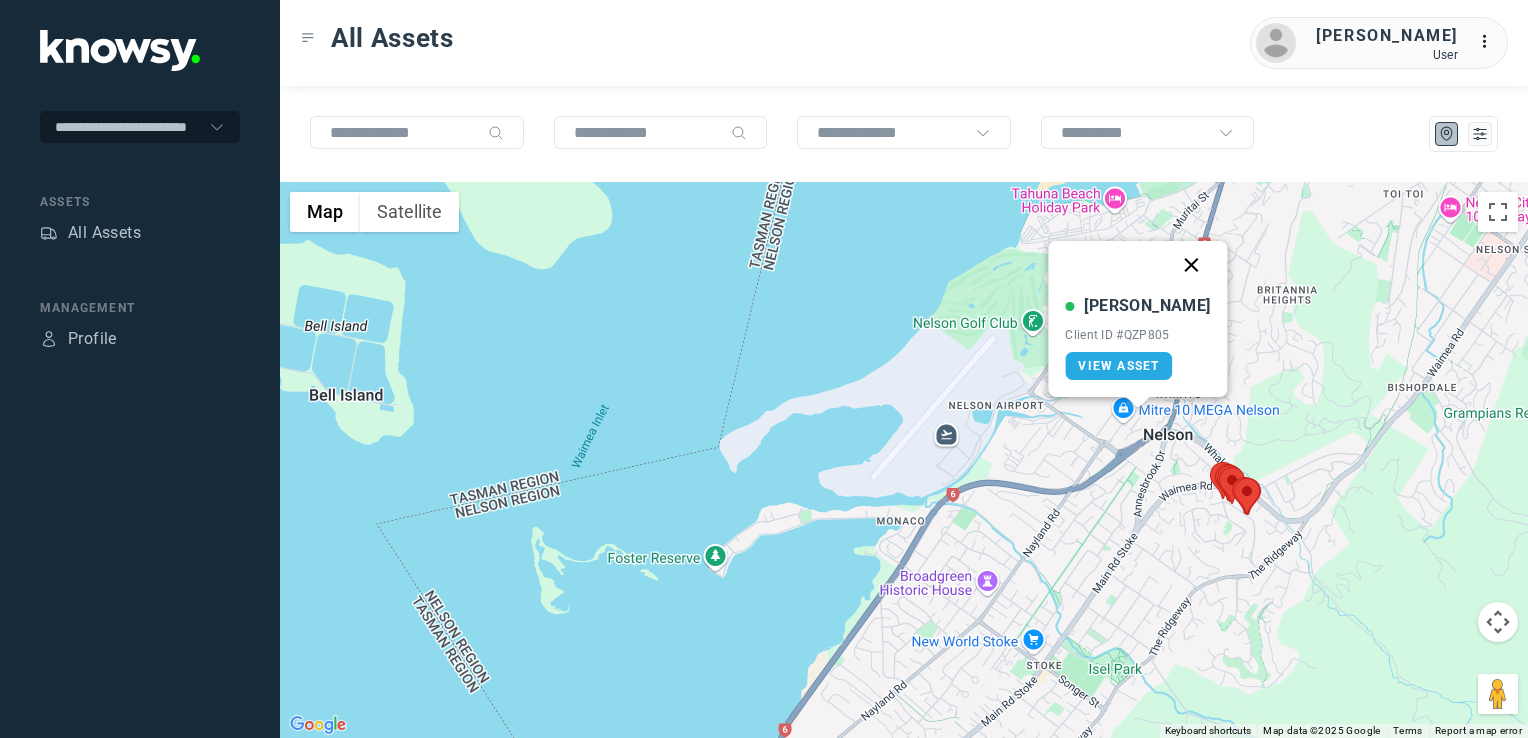 click 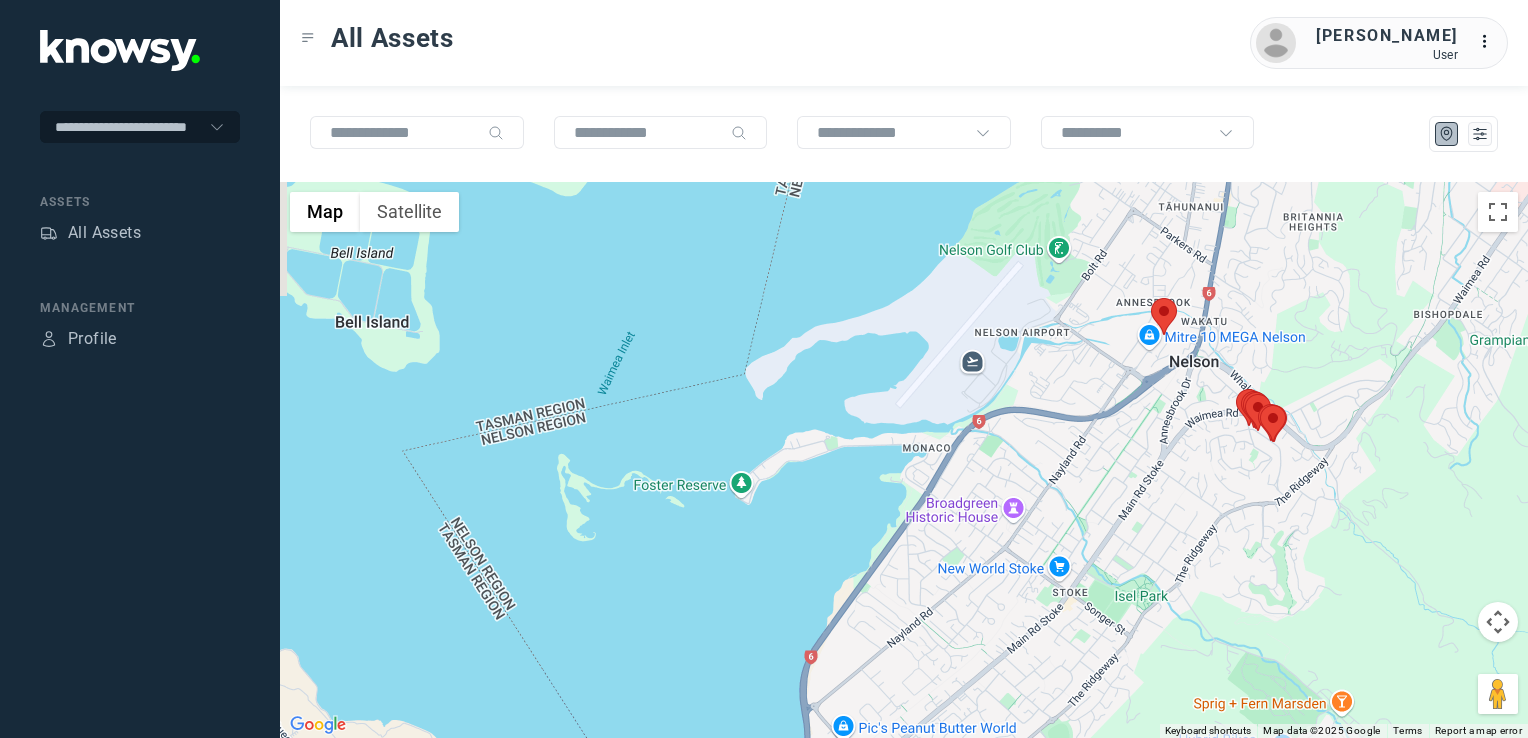 drag, startPoint x: 1098, startPoint y: 506, endPoint x: 1139, endPoint y: 403, distance: 110.860275 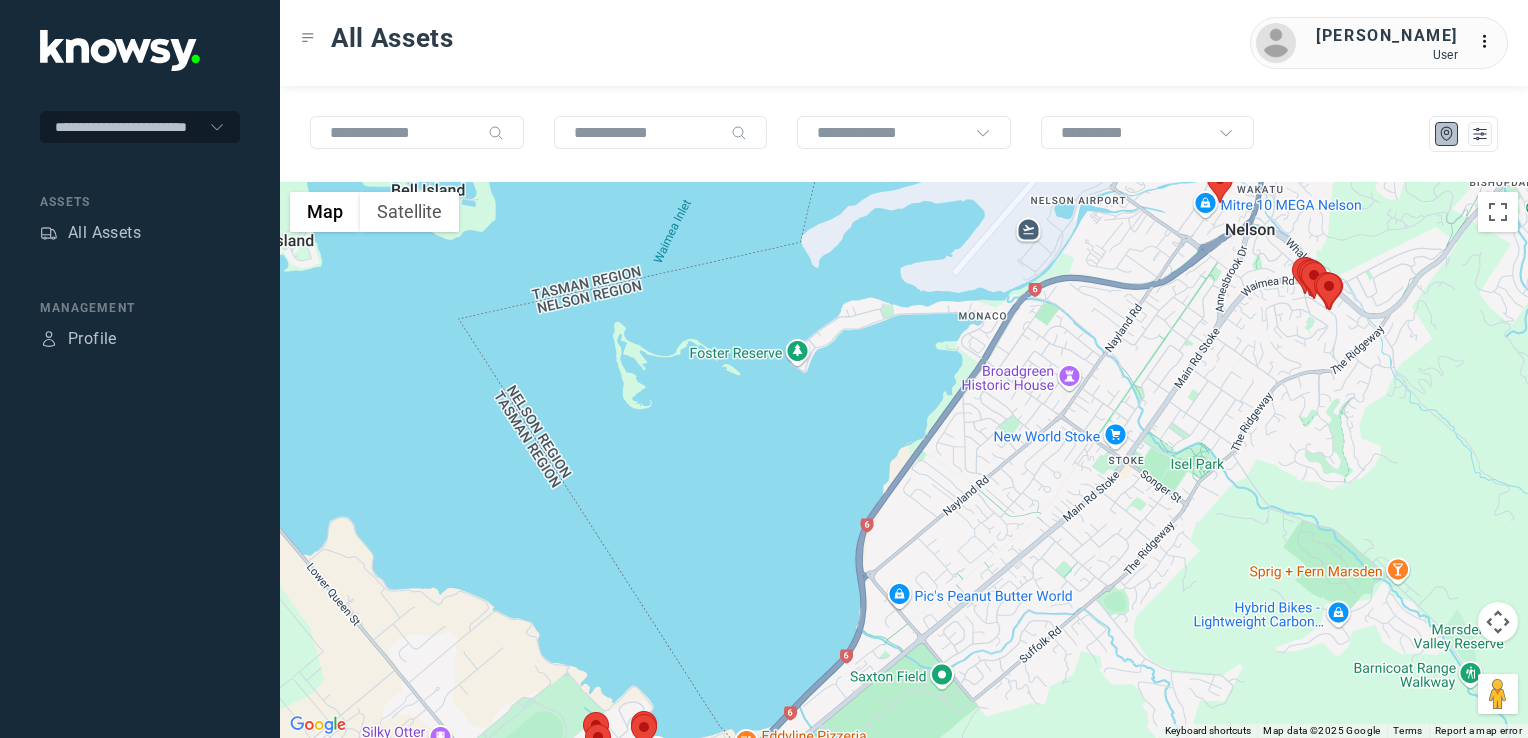 click 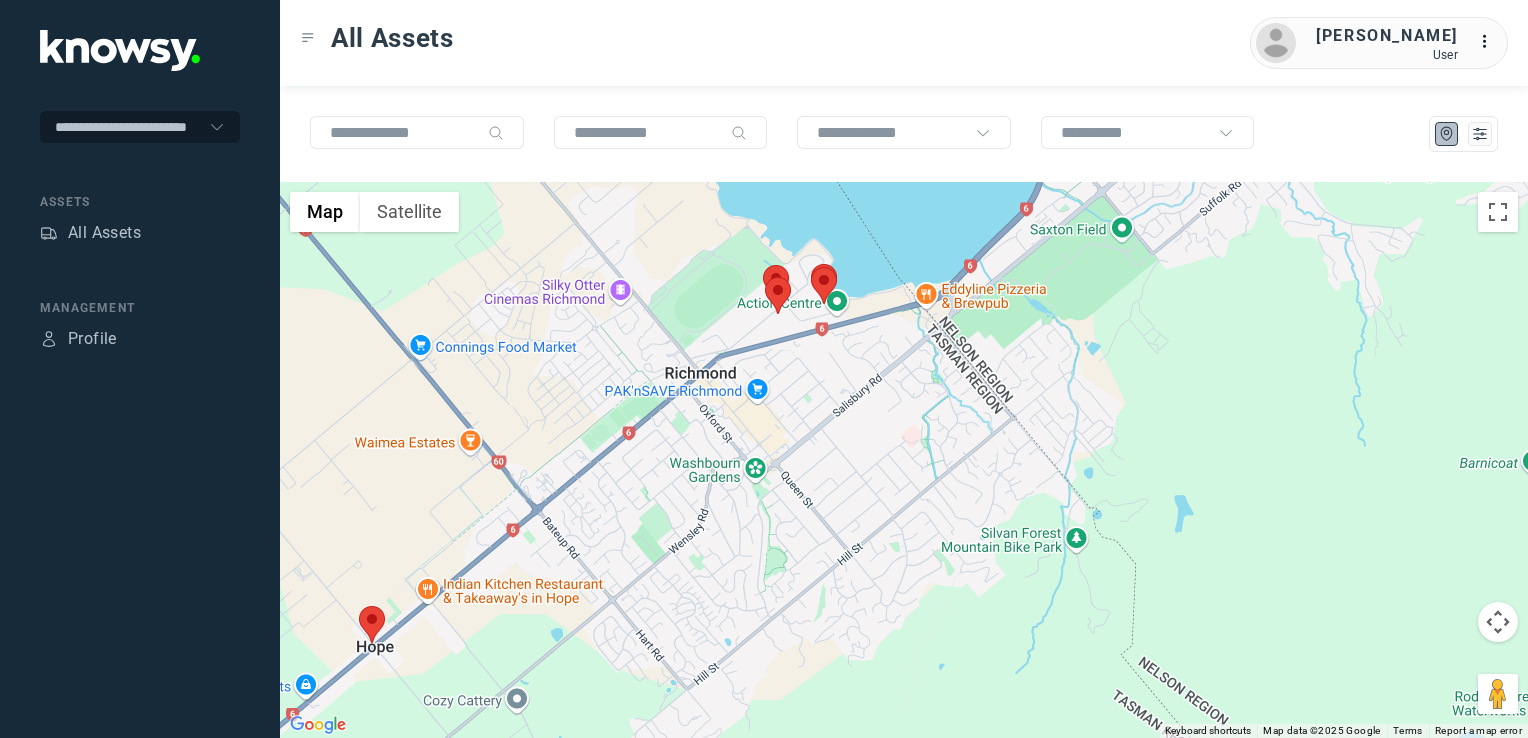 drag, startPoint x: 881, startPoint y: 518, endPoint x: 977, endPoint y: 647, distance: 160.80112 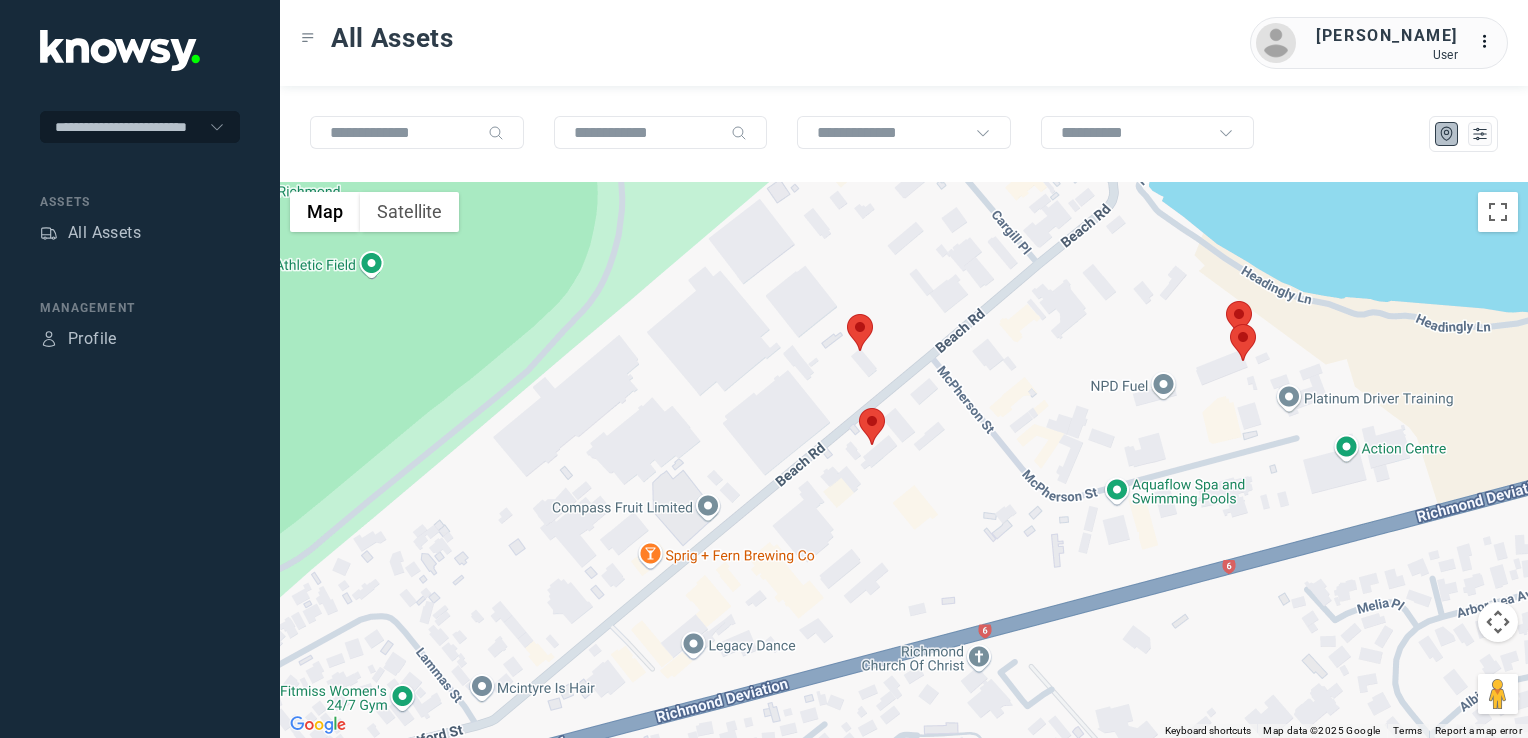 click 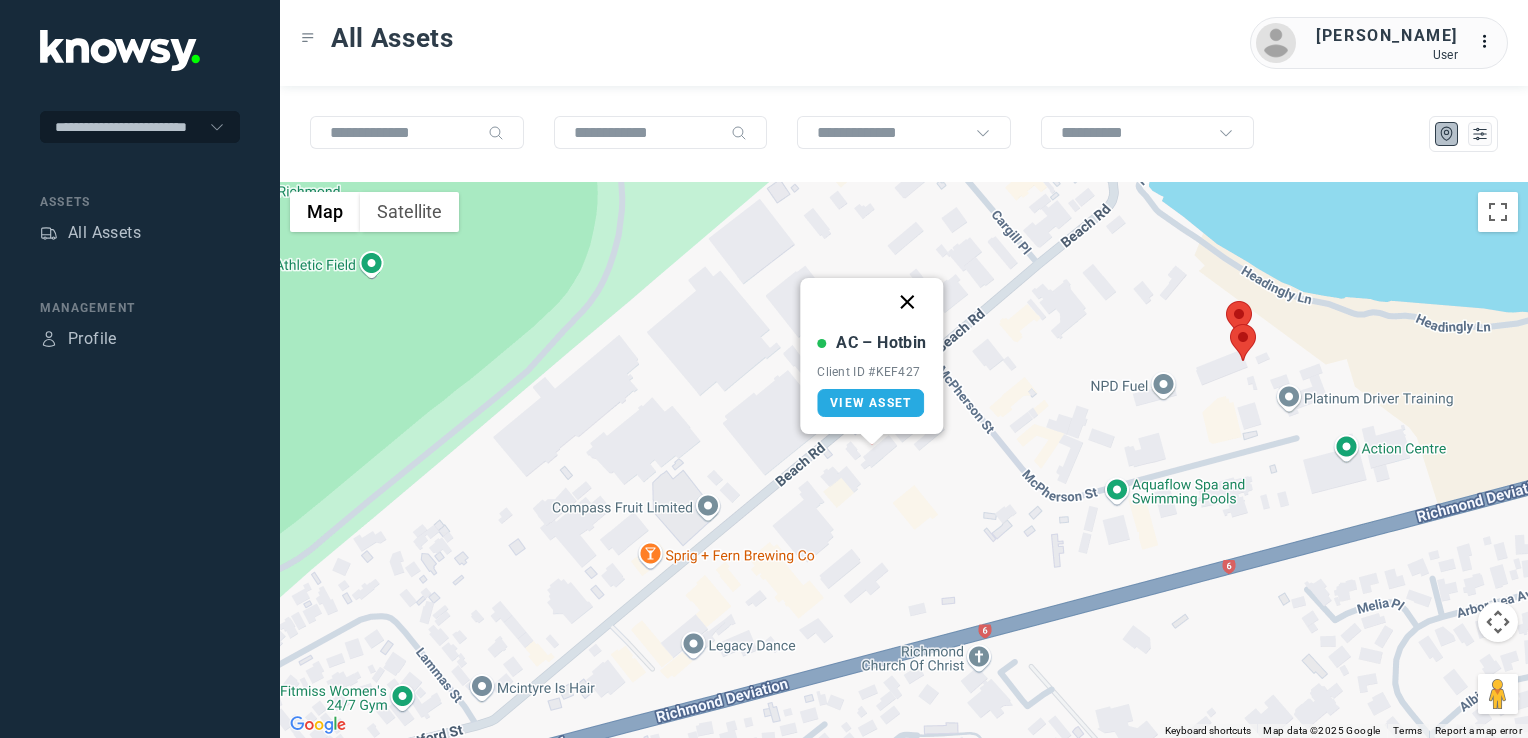 click 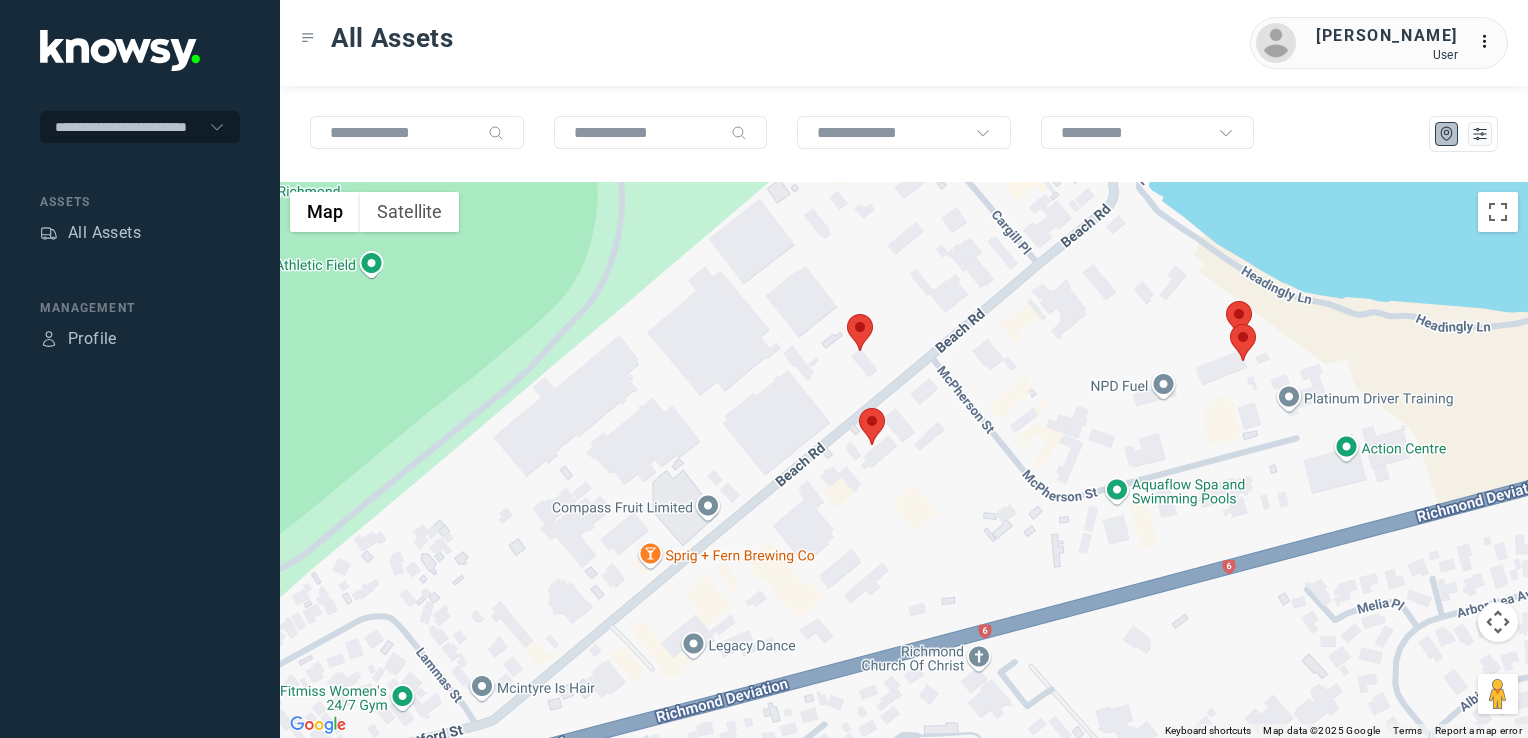 click on "To navigate, press the arrow keys." 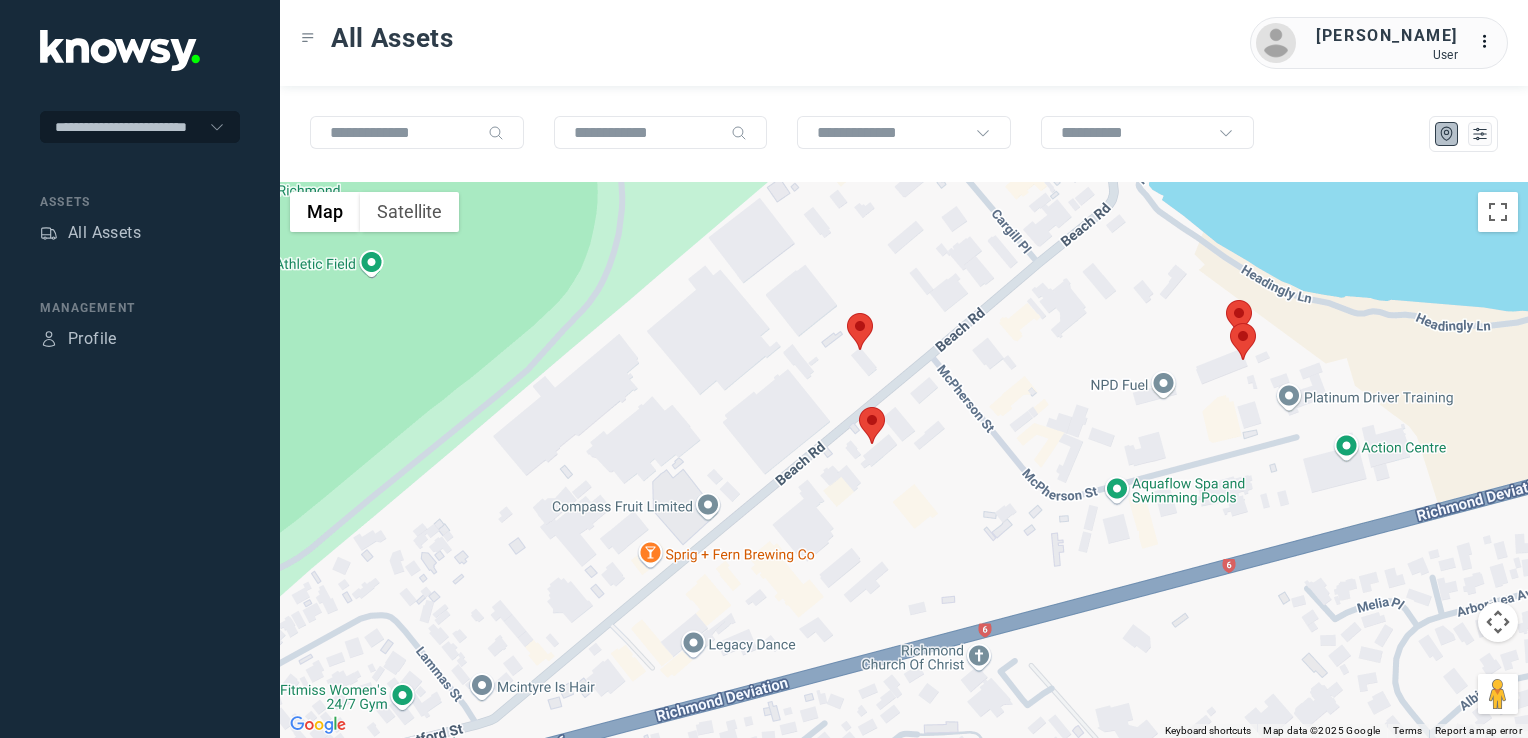 click 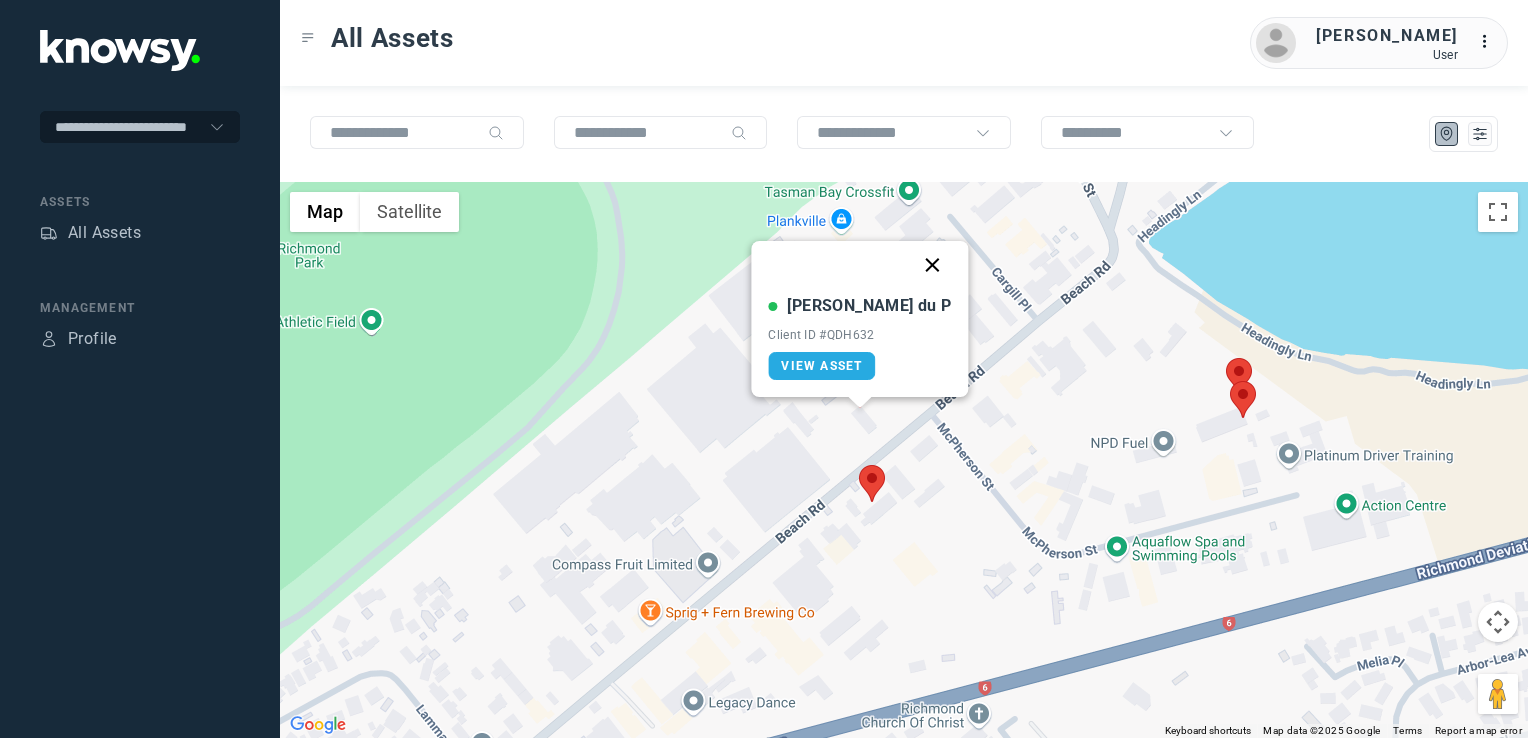click 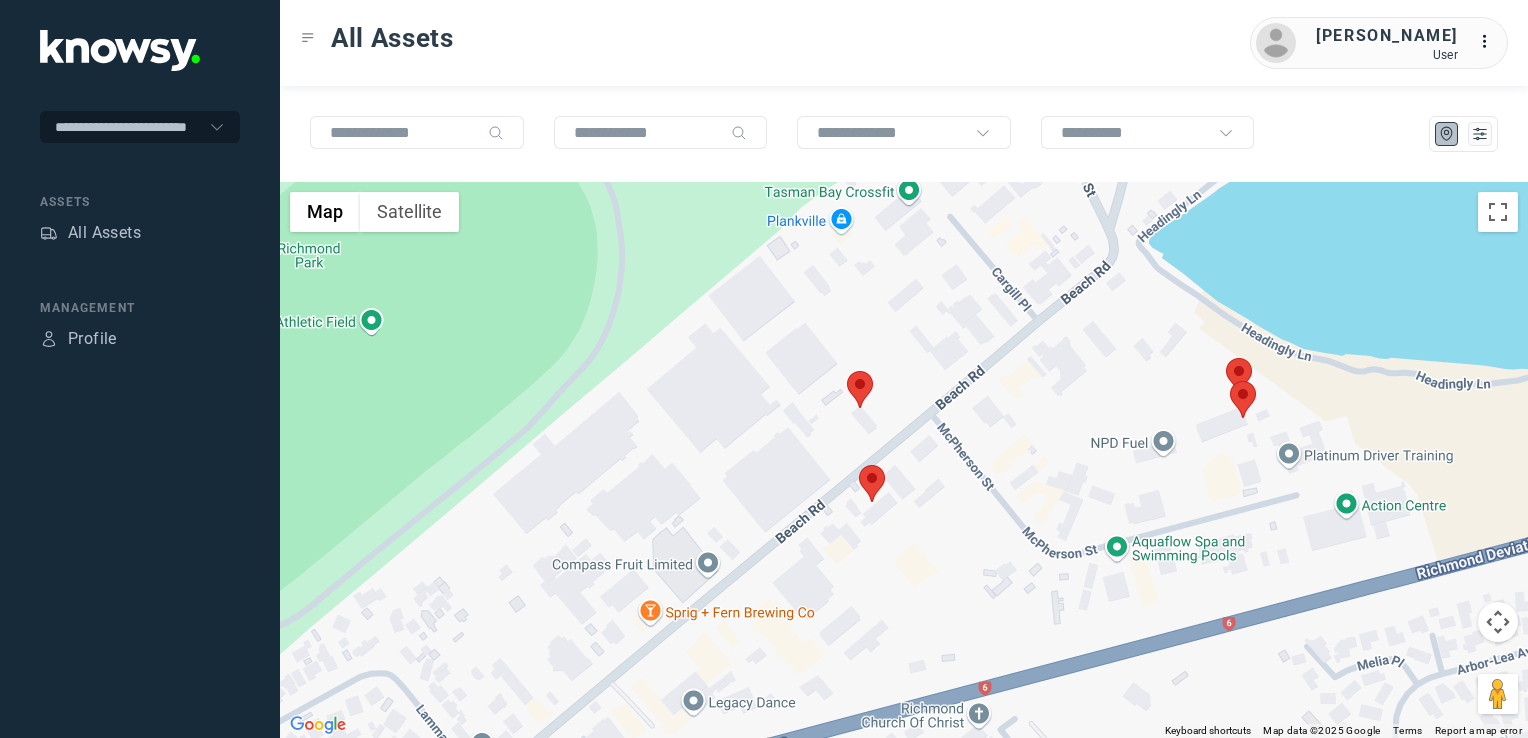 click 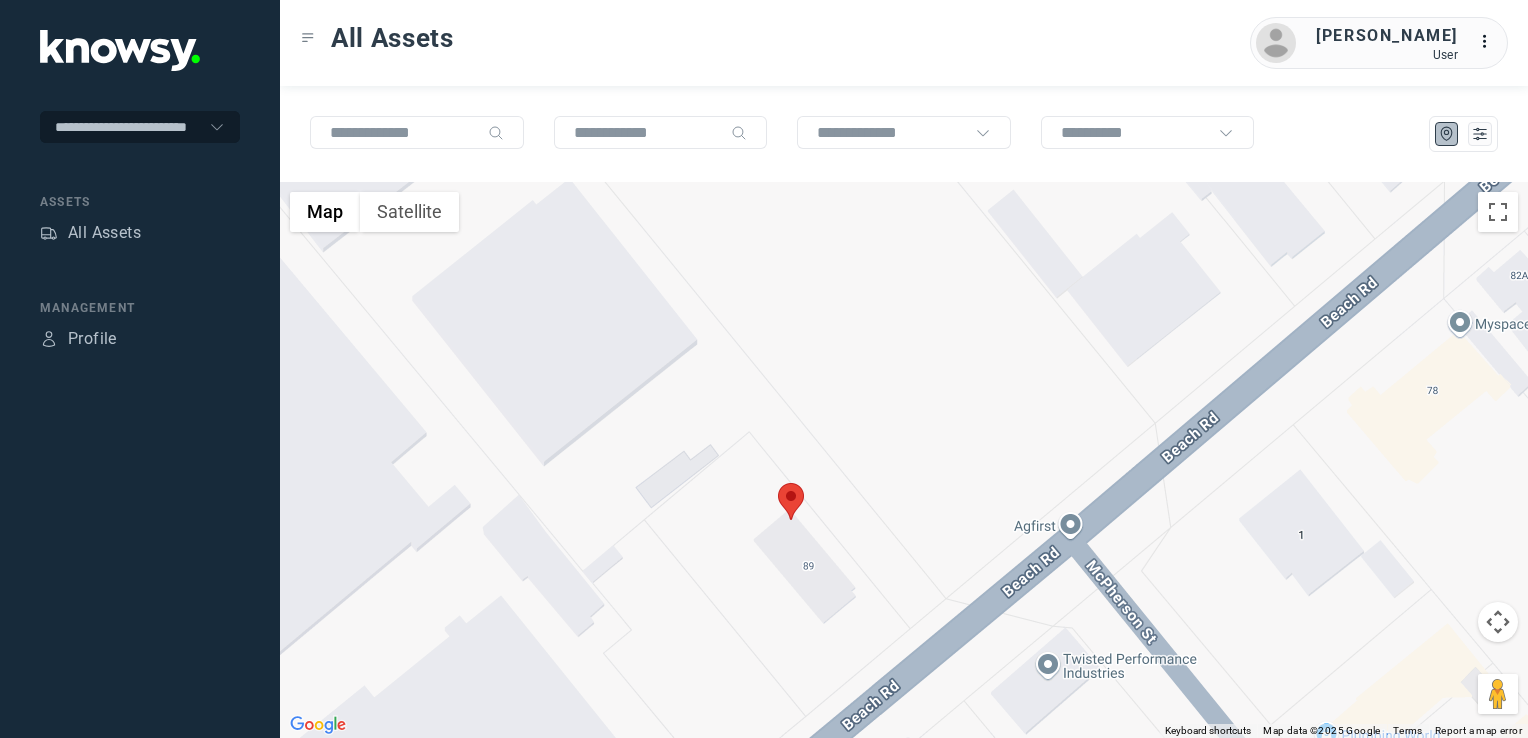 click 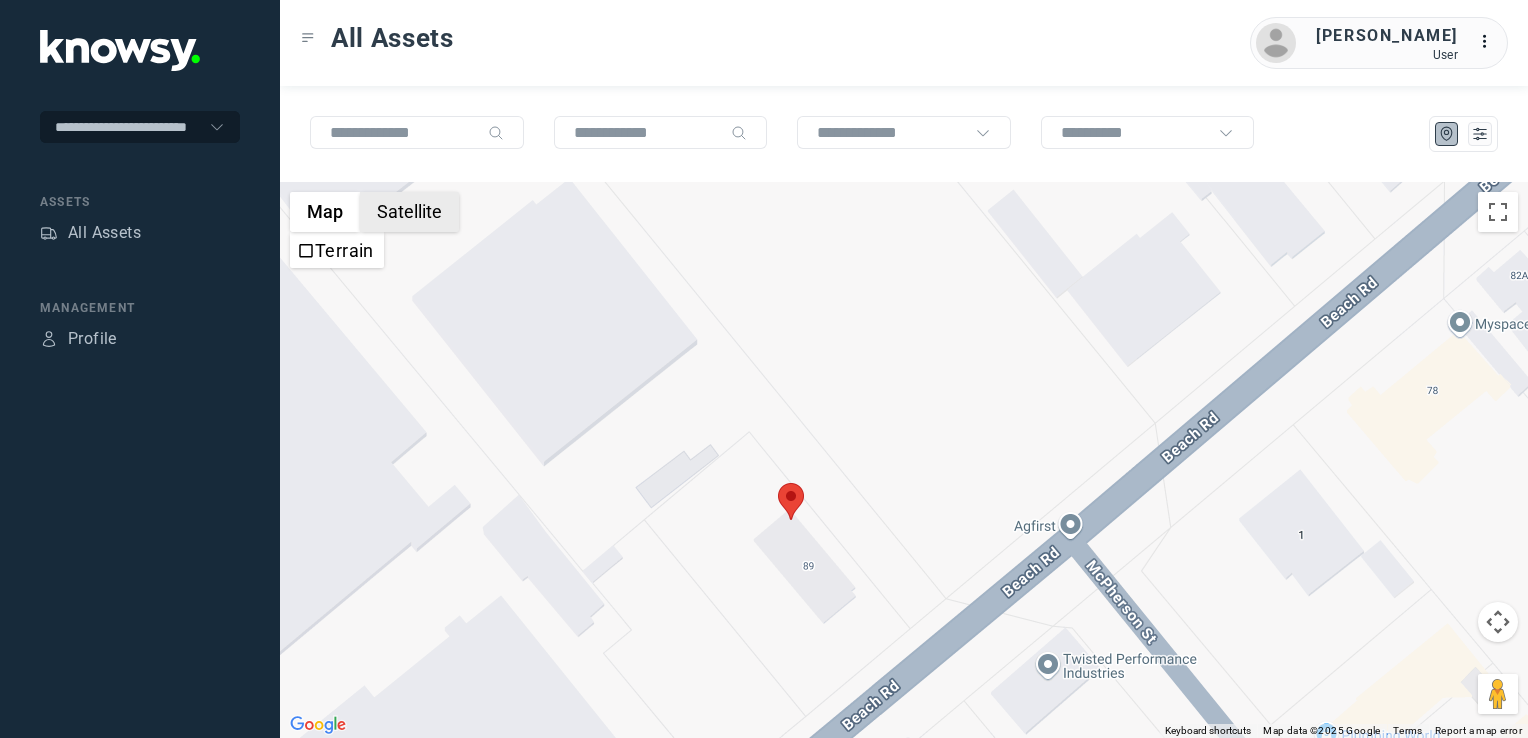 click on "Satellite" 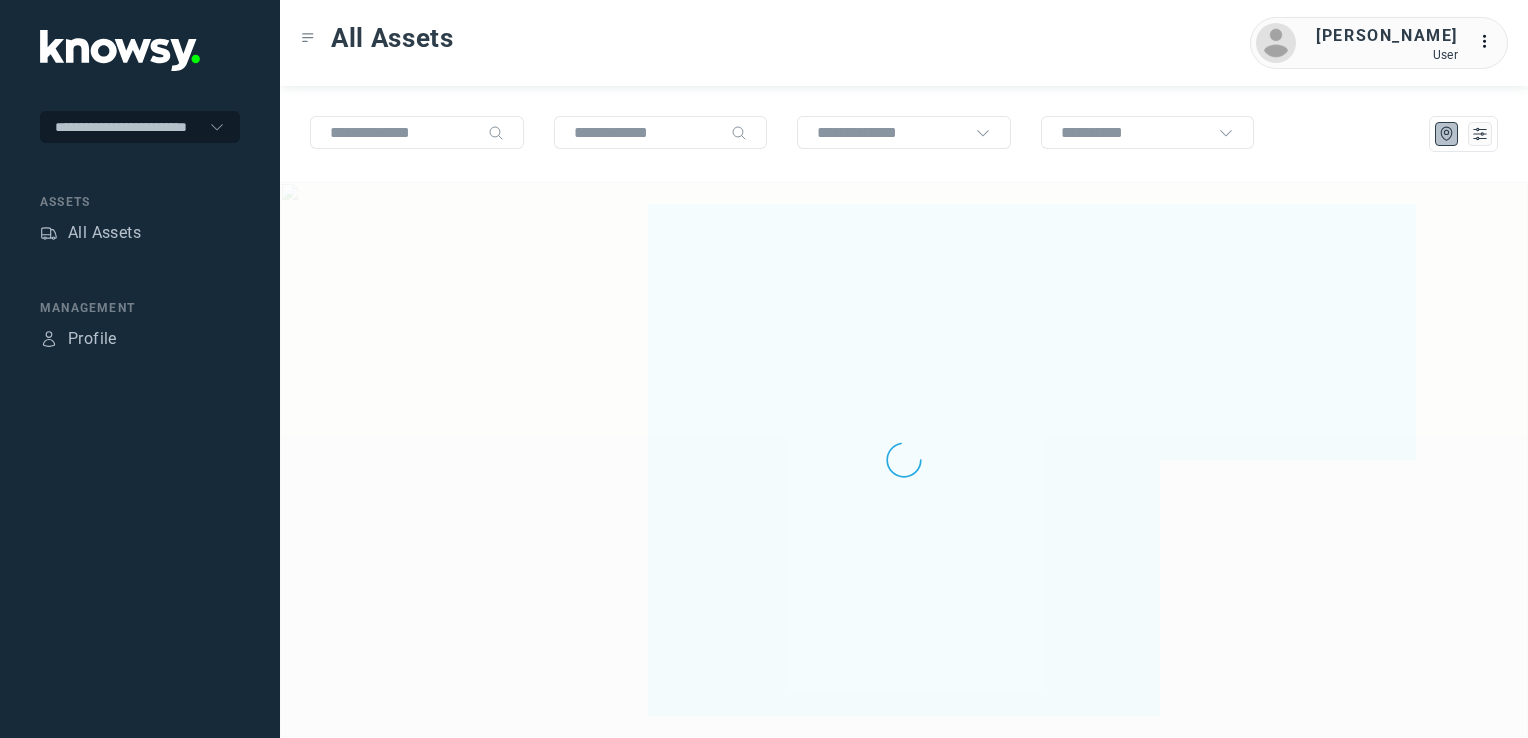 scroll, scrollTop: 0, scrollLeft: 0, axis: both 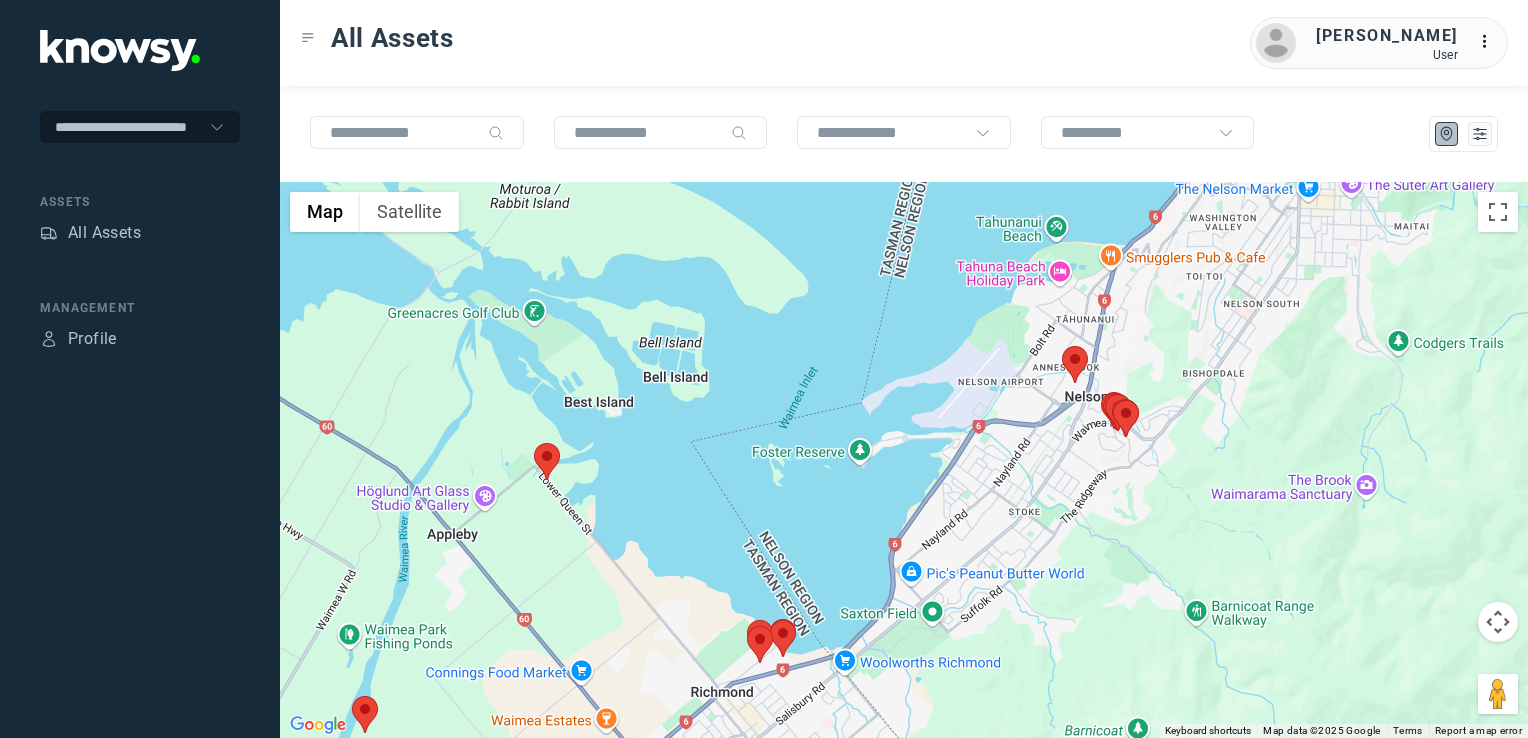 click 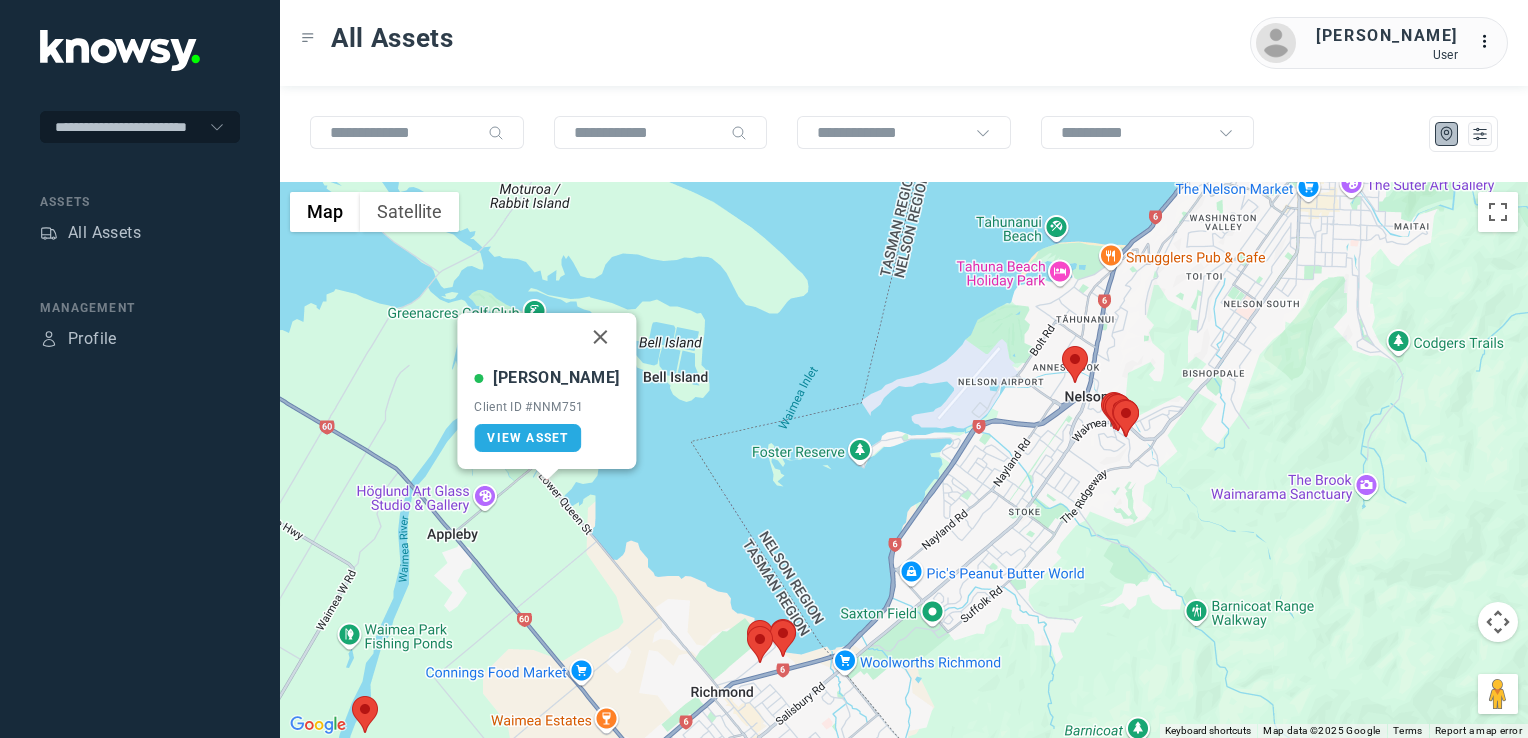 drag, startPoint x: 583, startPoint y: 336, endPoint x: 750, endPoint y: 487, distance: 225.1444 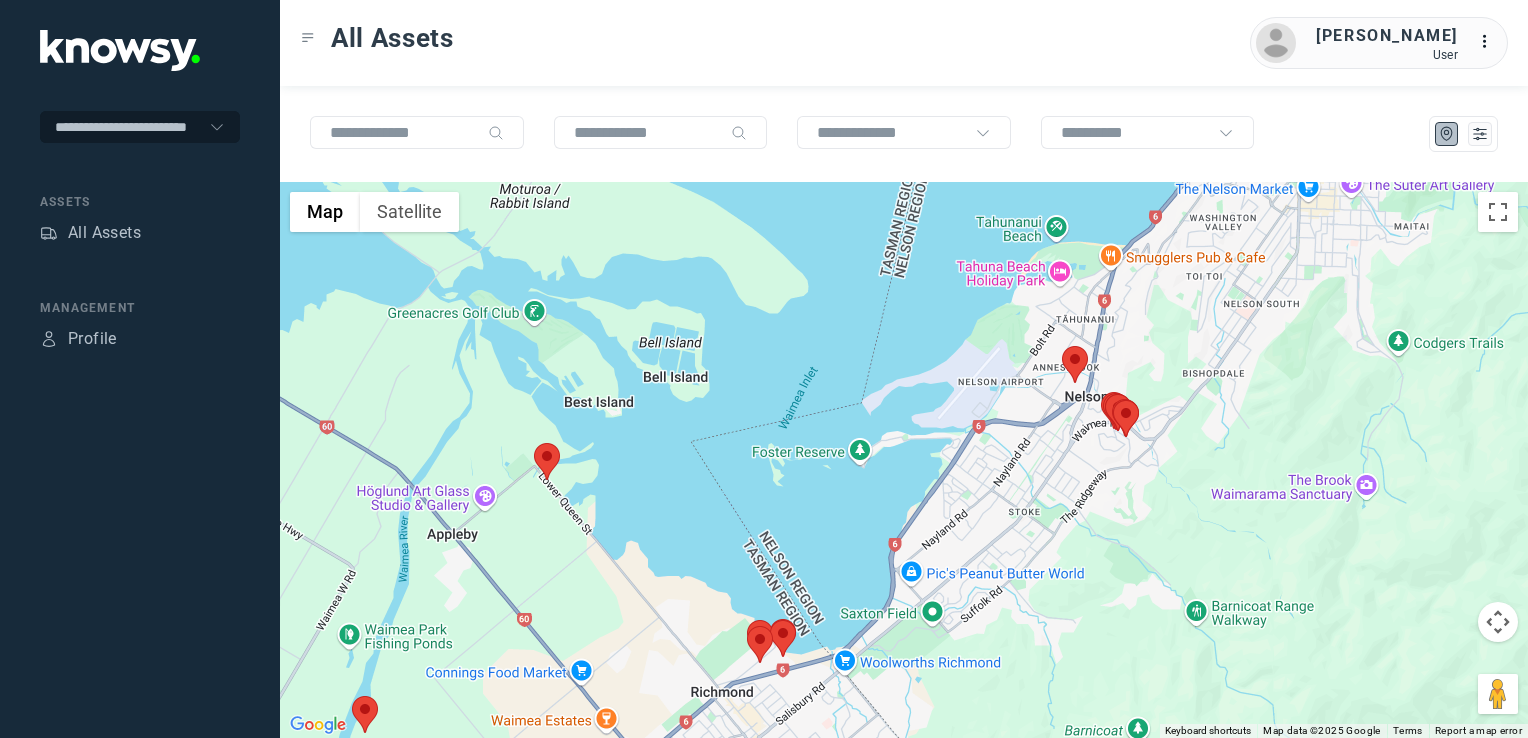 click on "To navigate, press the arrow keys." 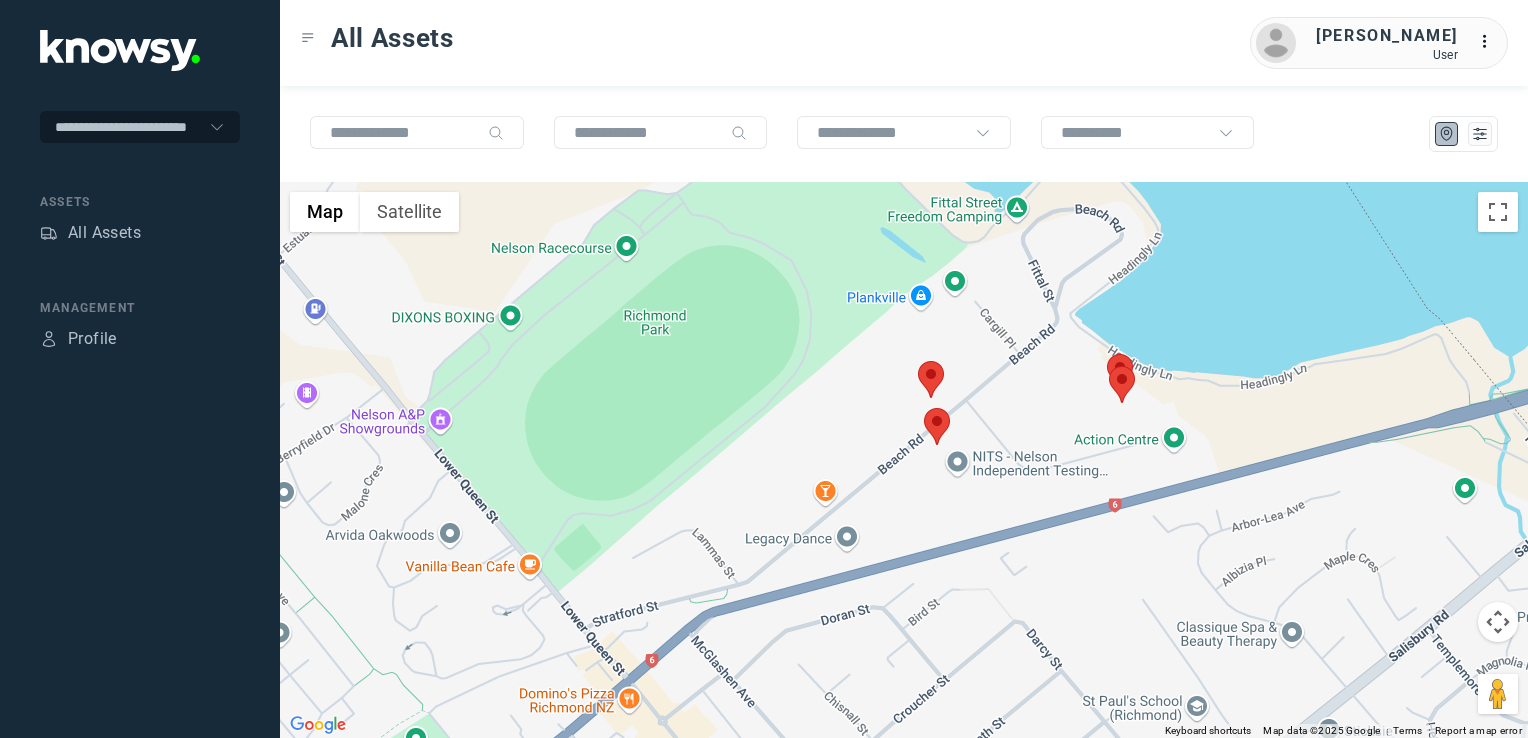 click 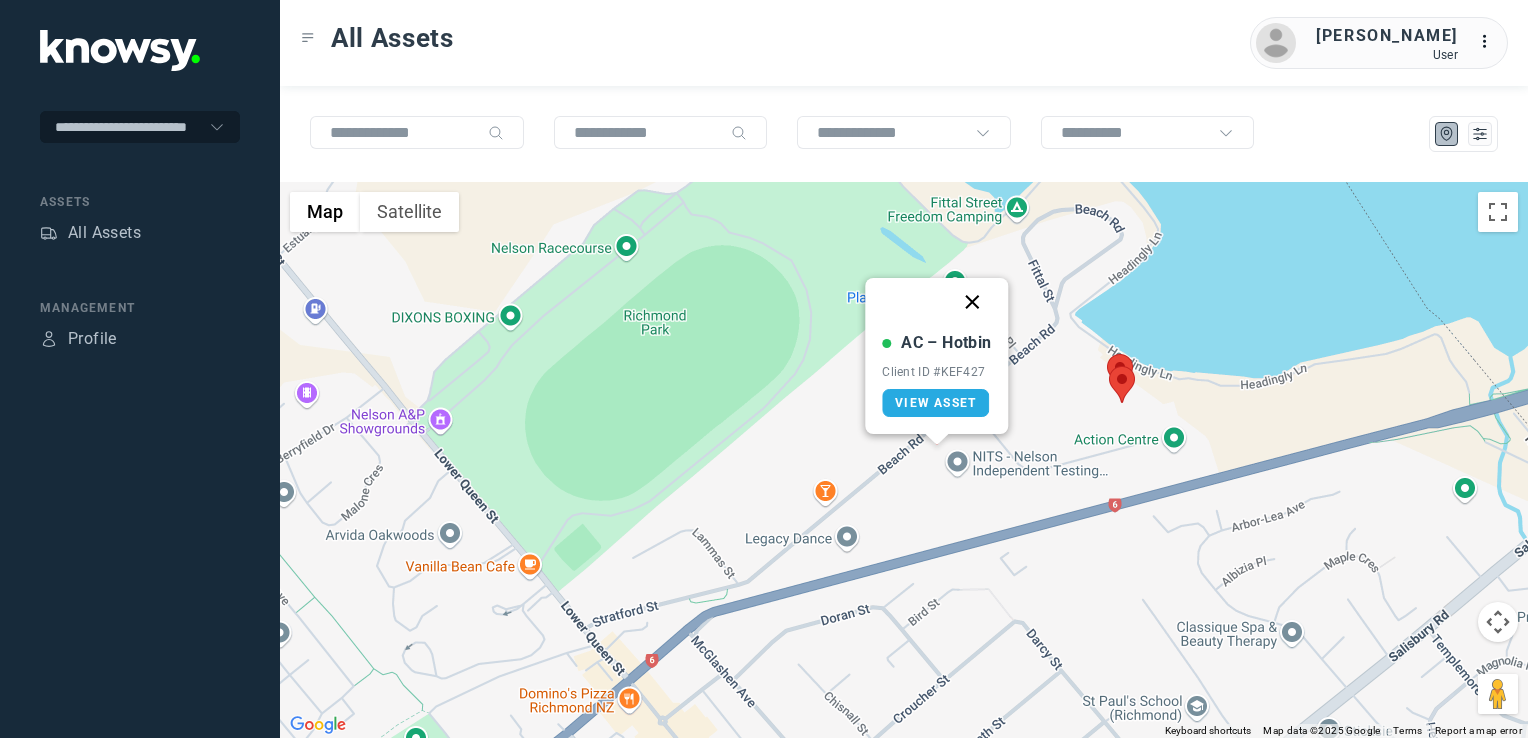 click 